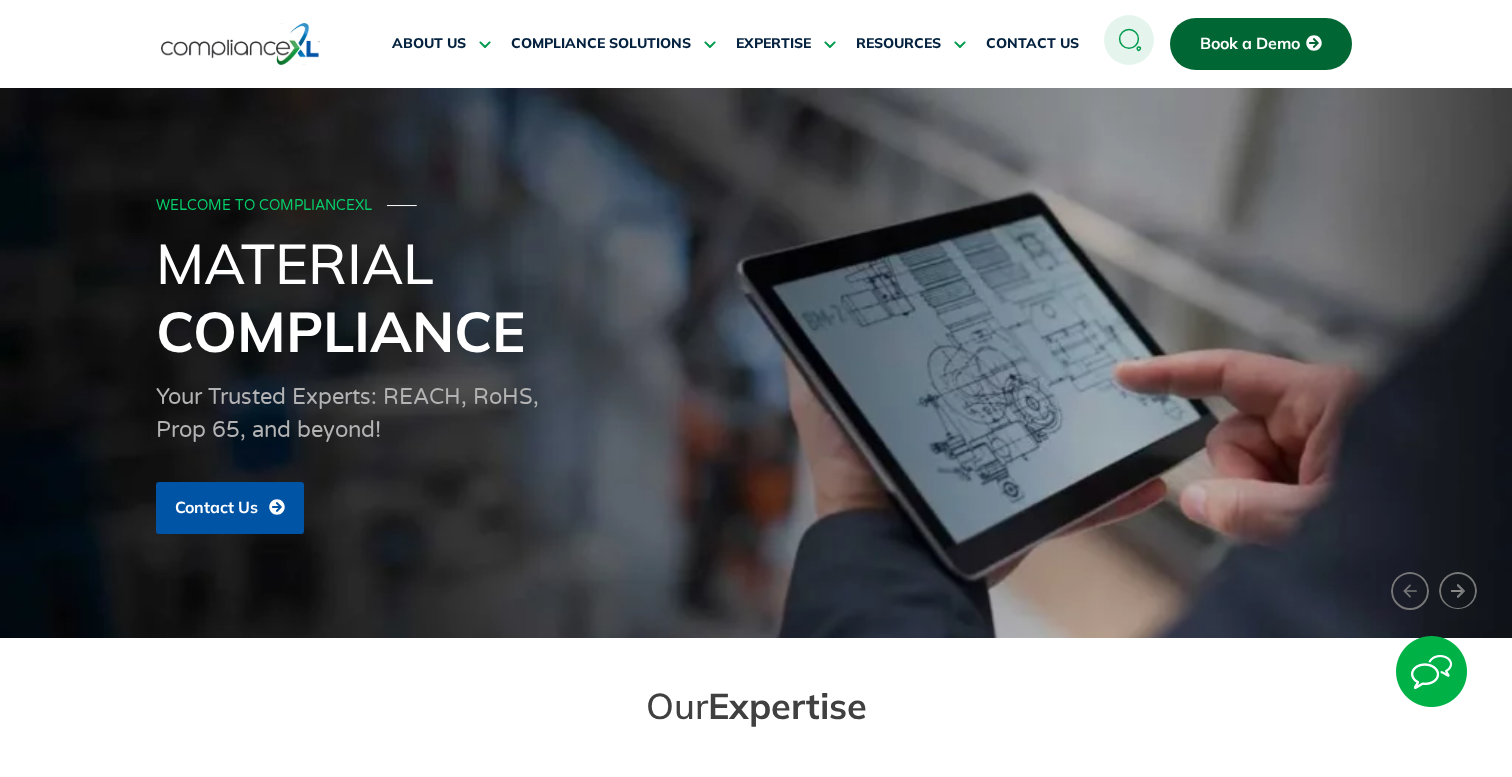 scroll, scrollTop: 0, scrollLeft: 0, axis: both 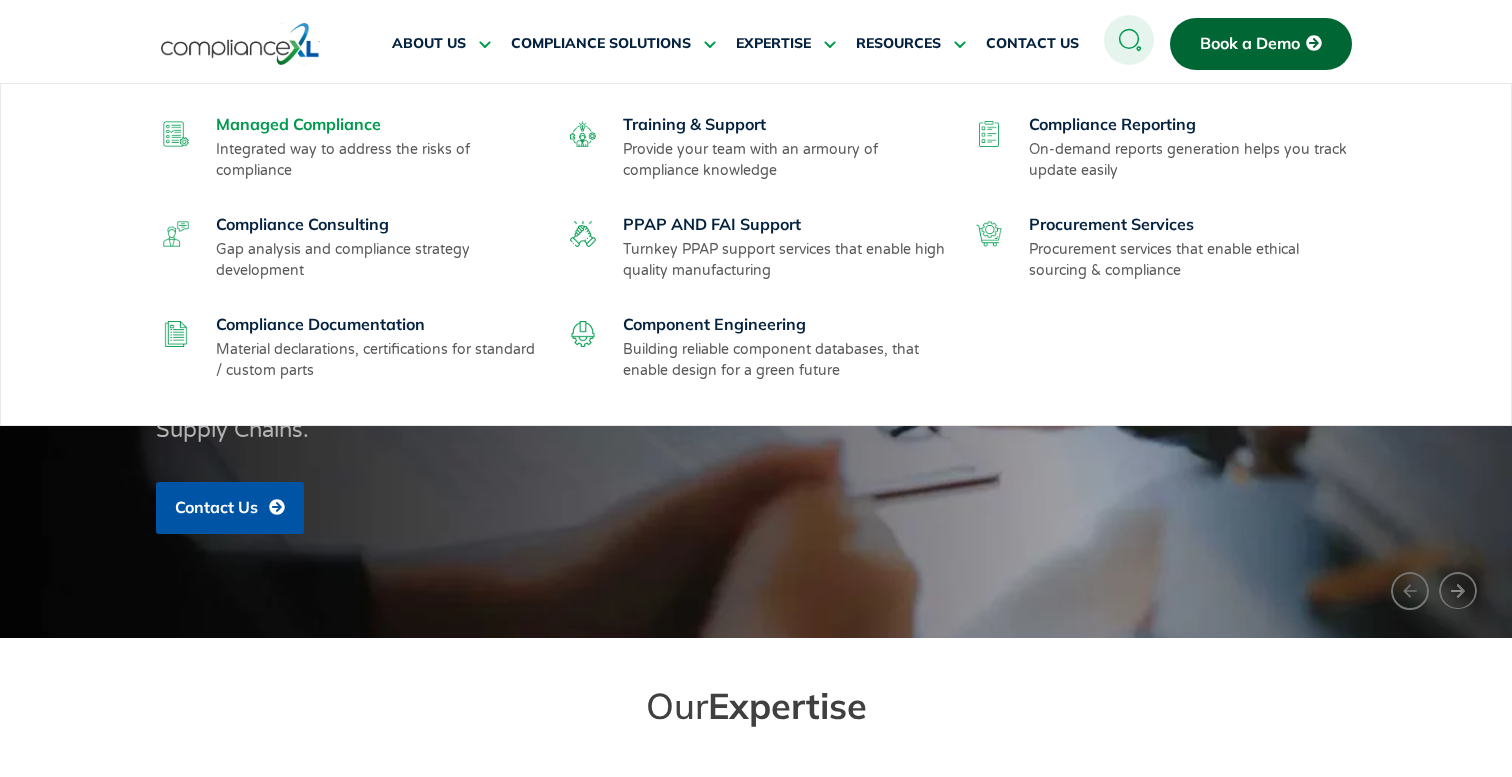 click on "Managed Compliance" at bounding box center [298, 124] 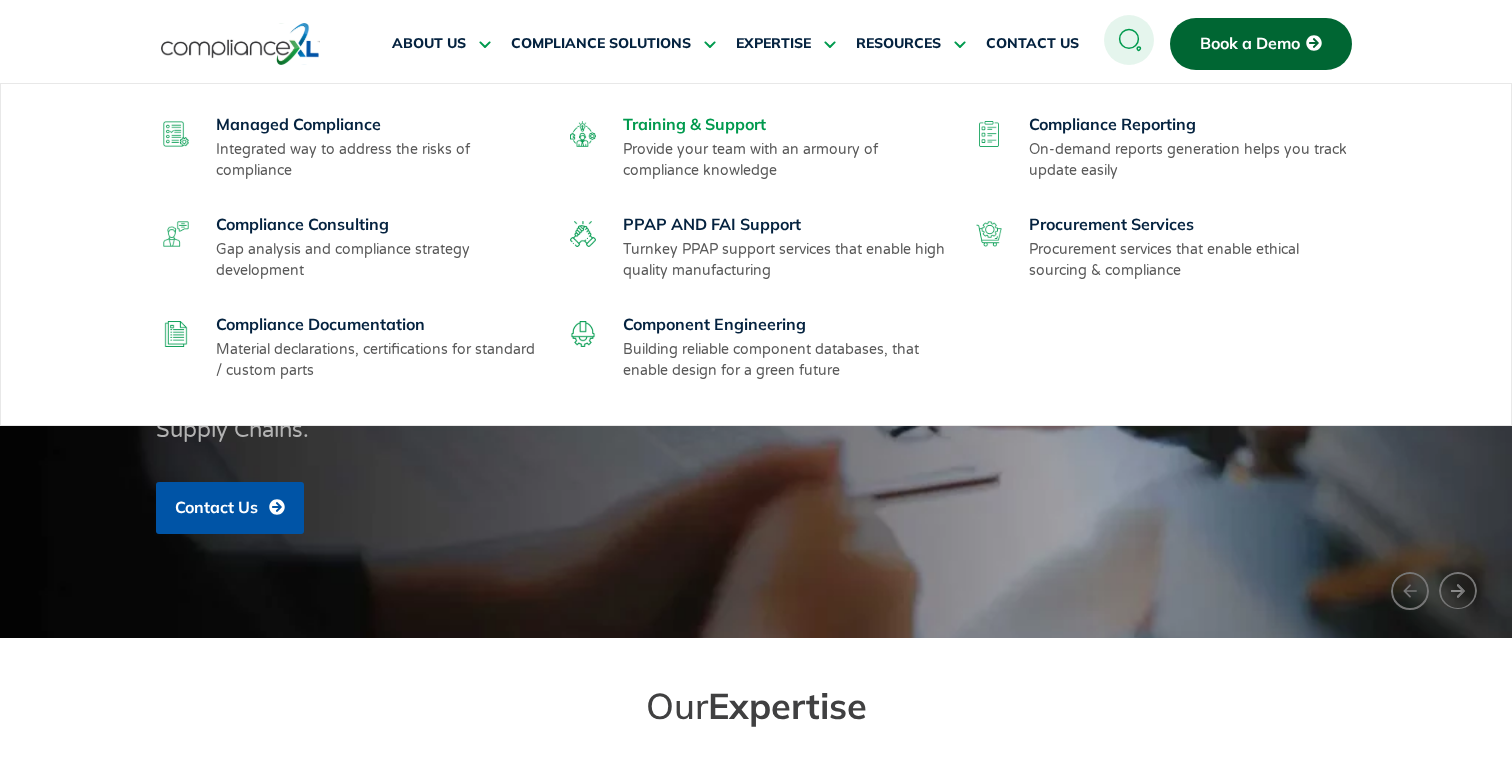 click on "Training & Support" at bounding box center (694, 124) 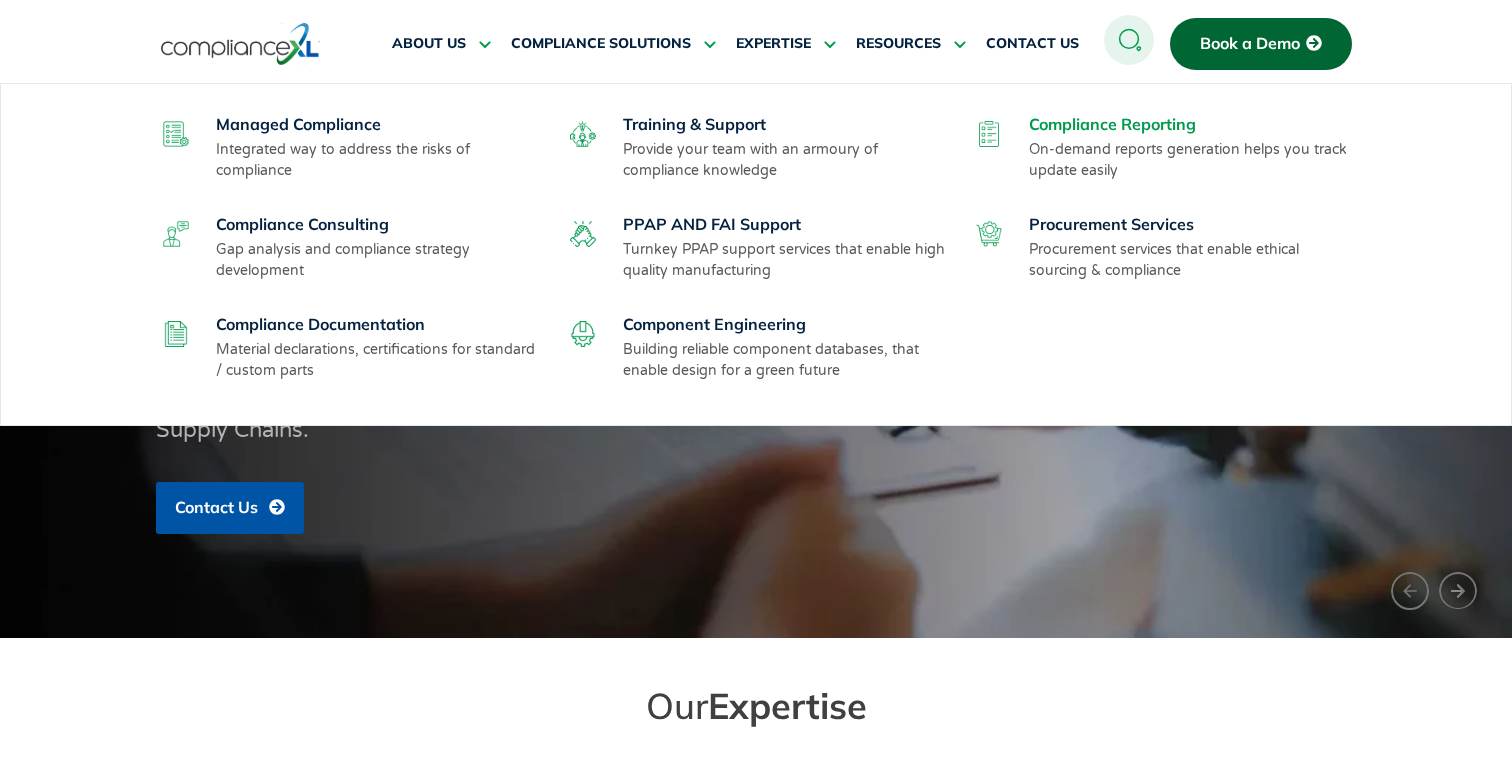 click on "Compliance Reporting" at bounding box center (1112, 124) 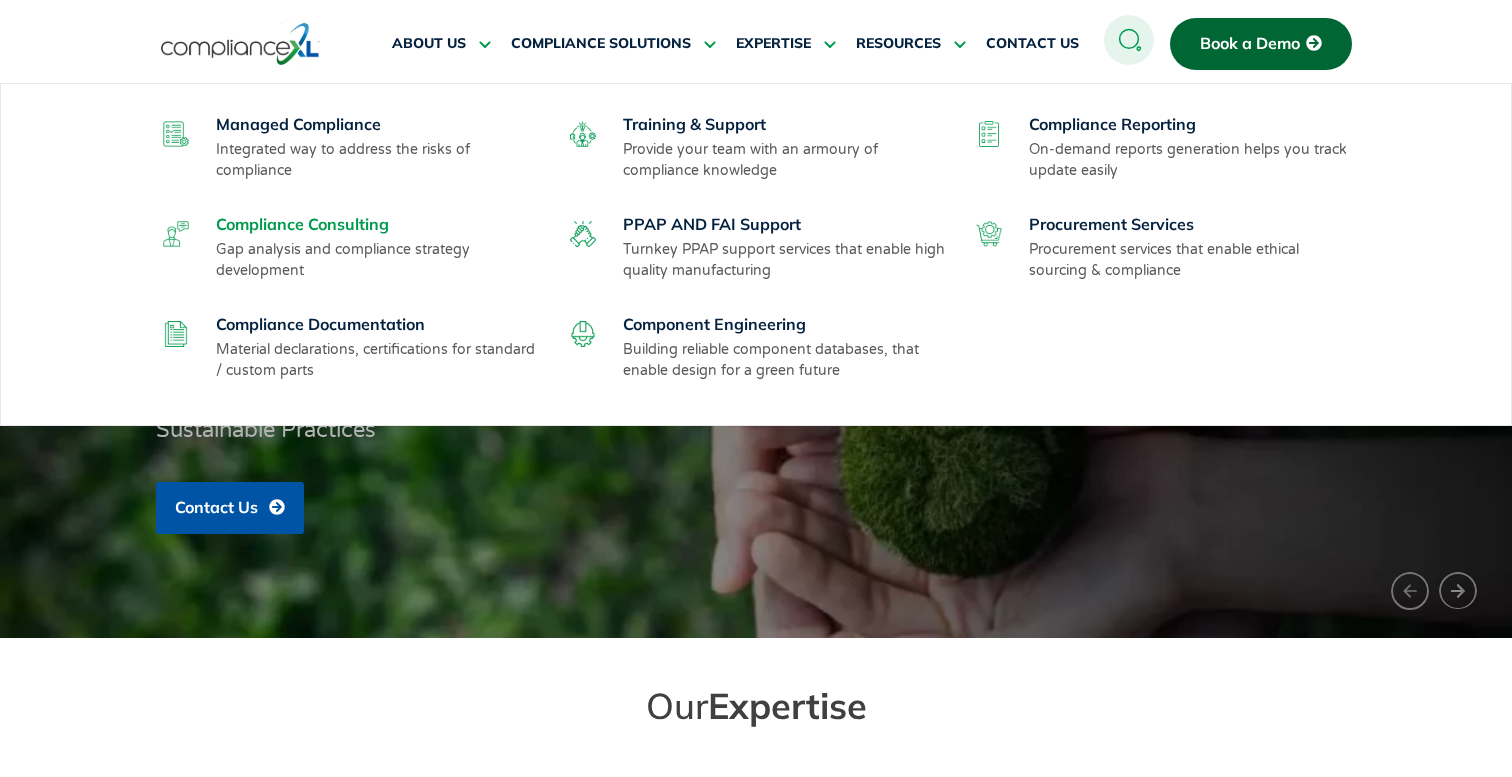 click on "Compliance Consulting" at bounding box center (302, 224) 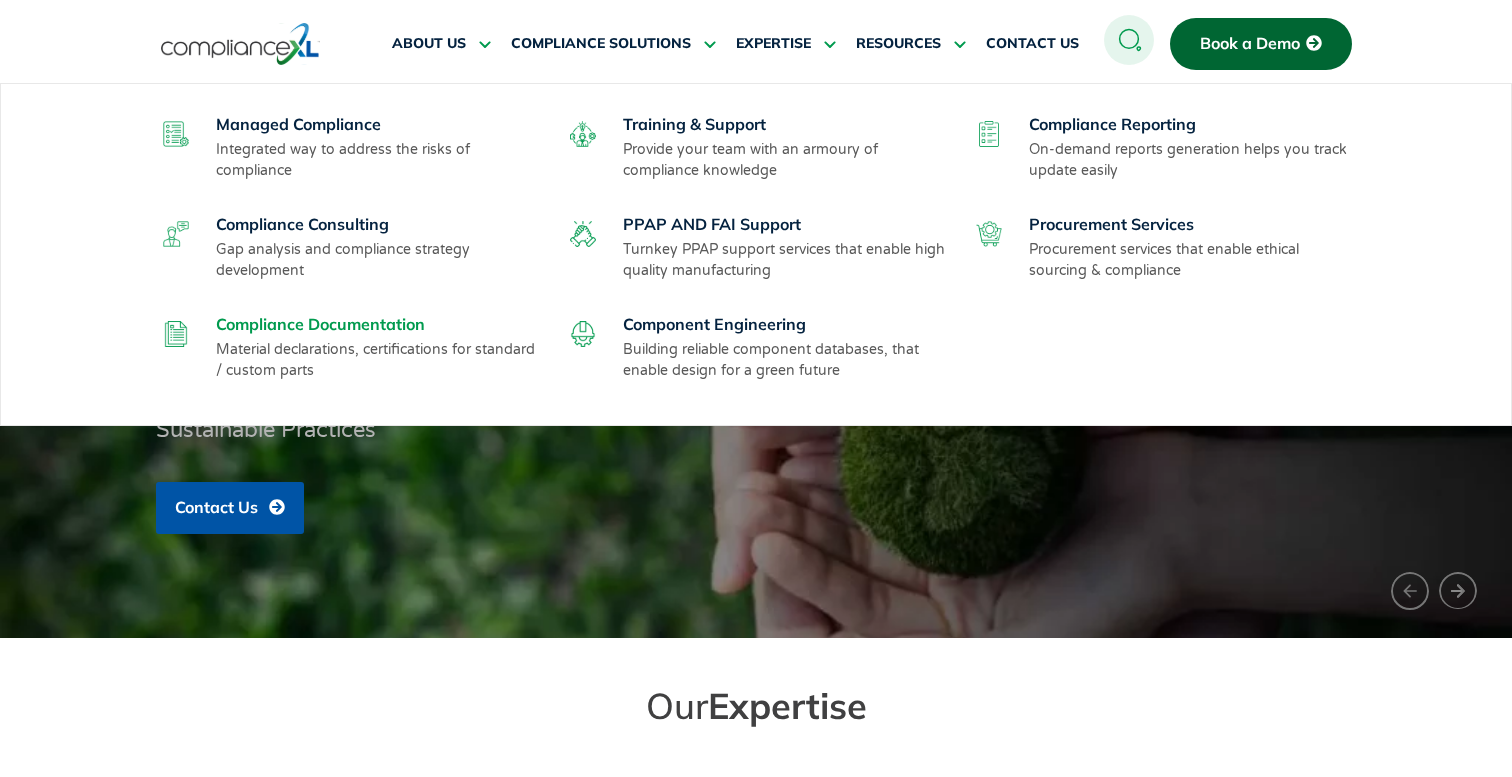 click on "Compliance Documentation" at bounding box center (320, 324) 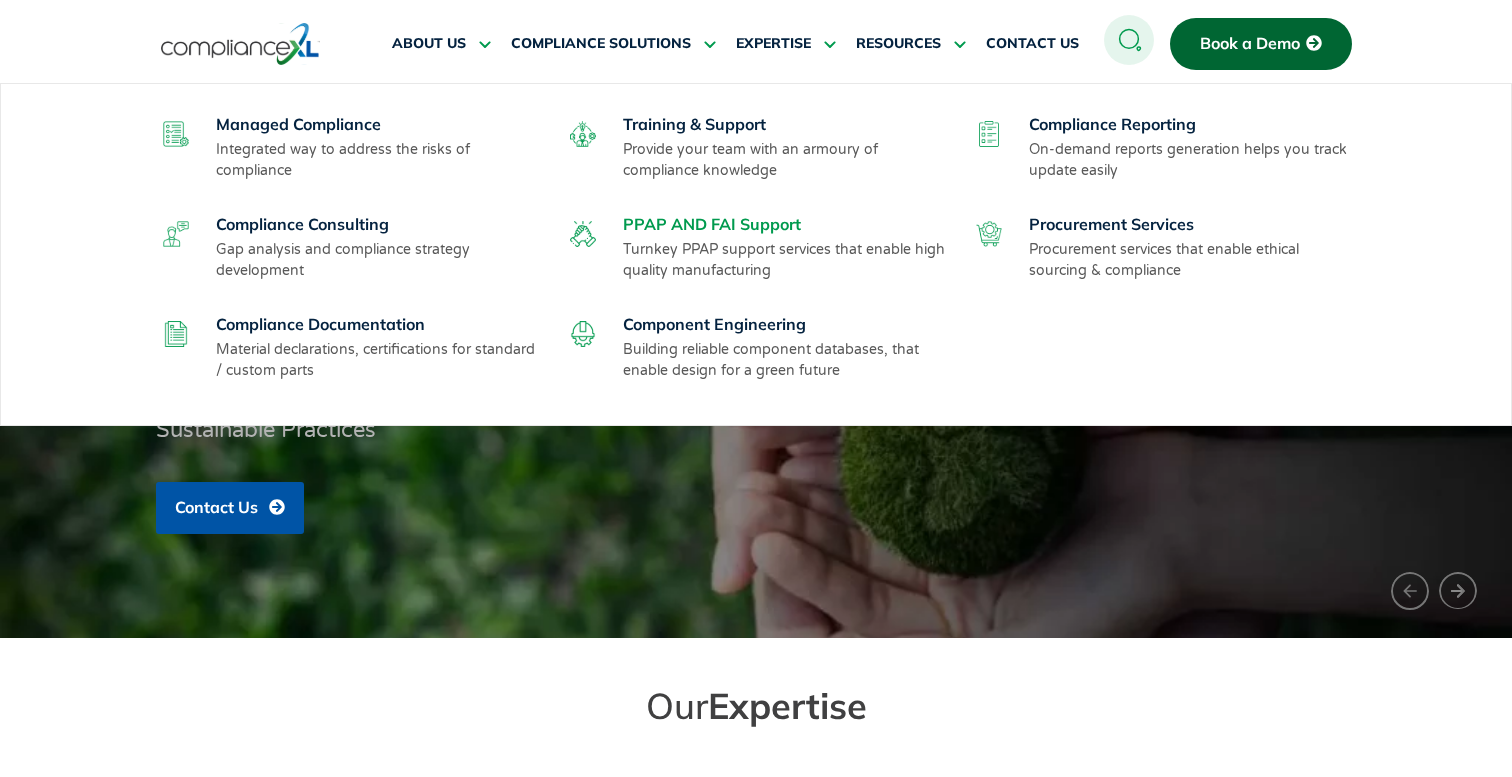 click on "PPAP AND FAI Support" at bounding box center [712, 224] 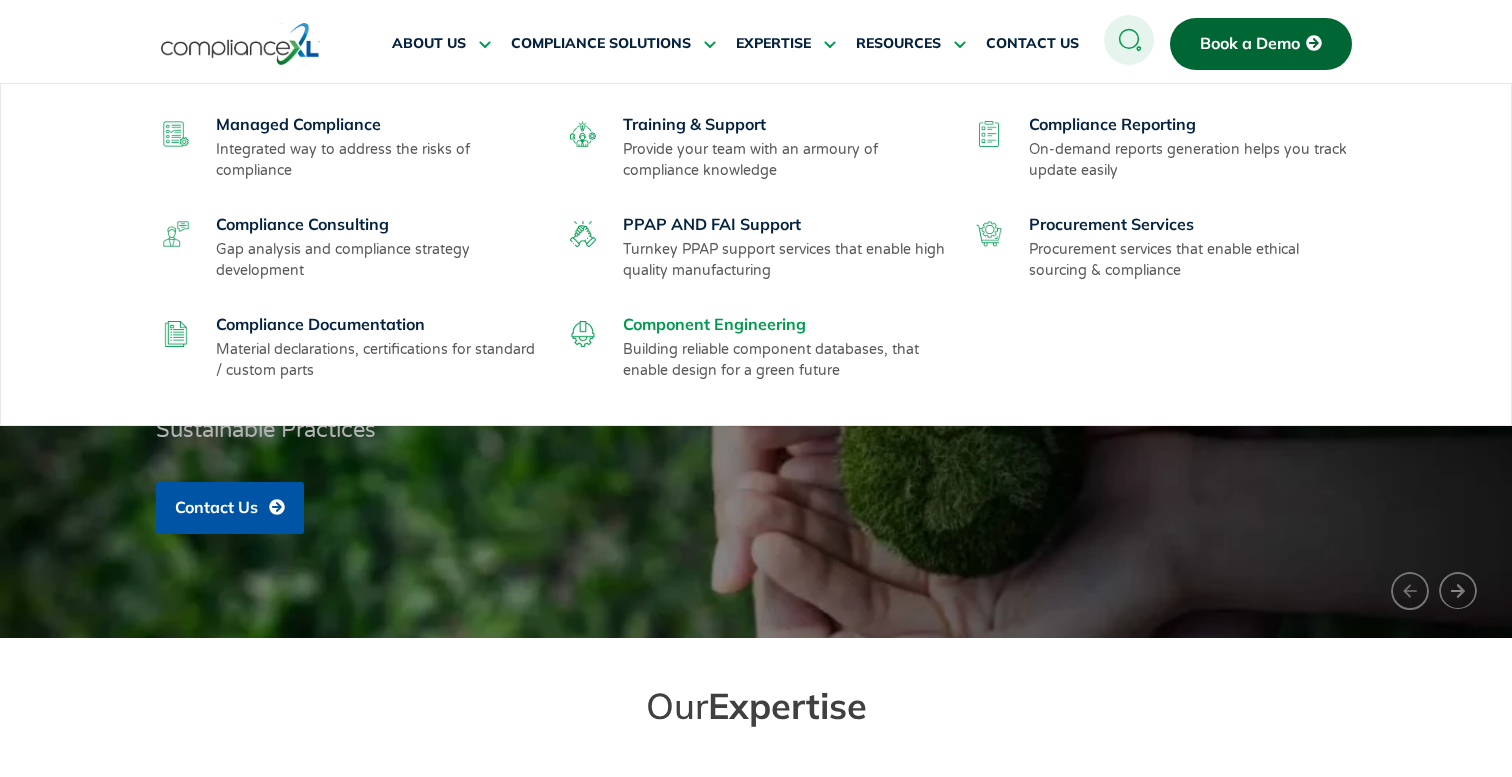 click on "Component Engineering" at bounding box center [714, 324] 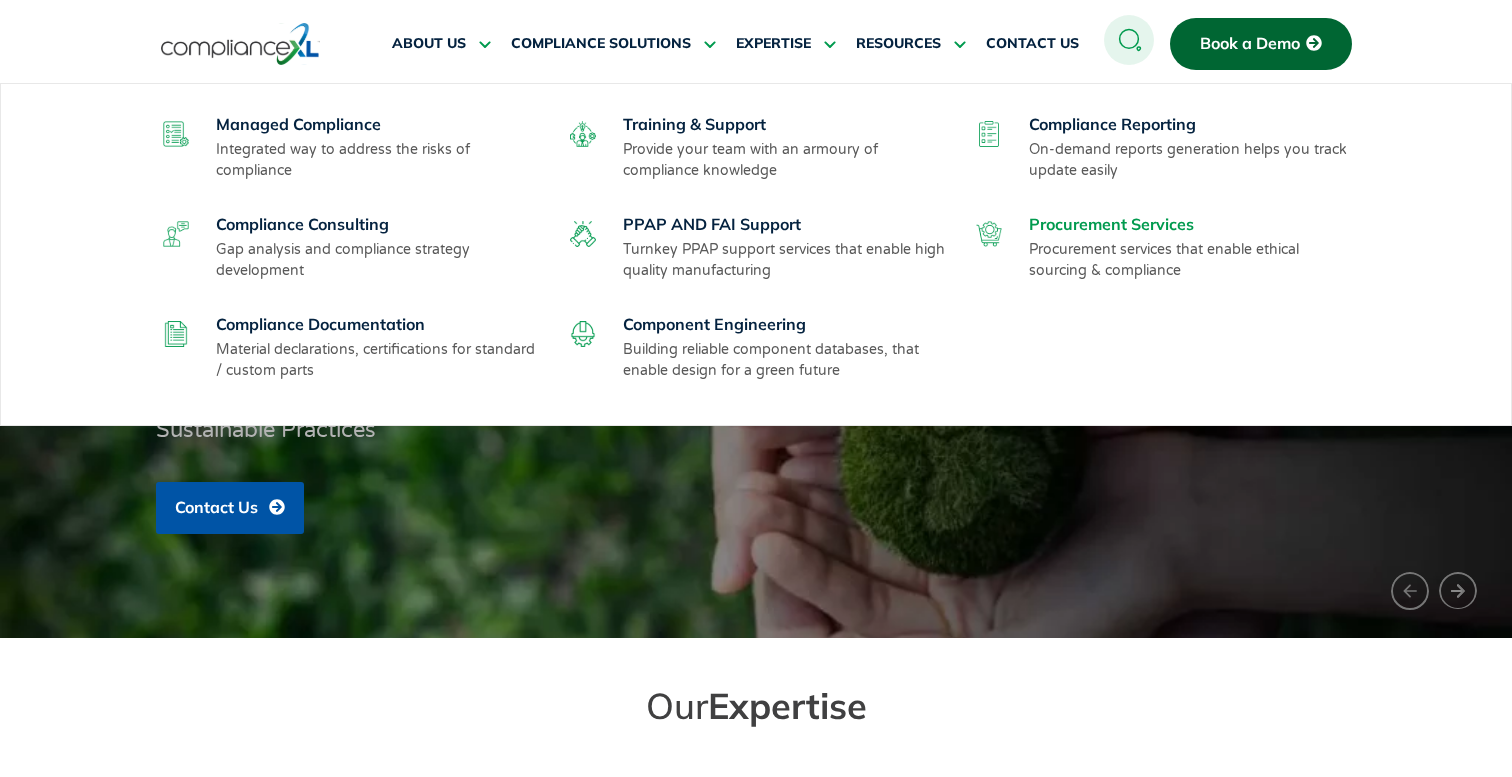 click on "Procurement Services" at bounding box center (1111, 224) 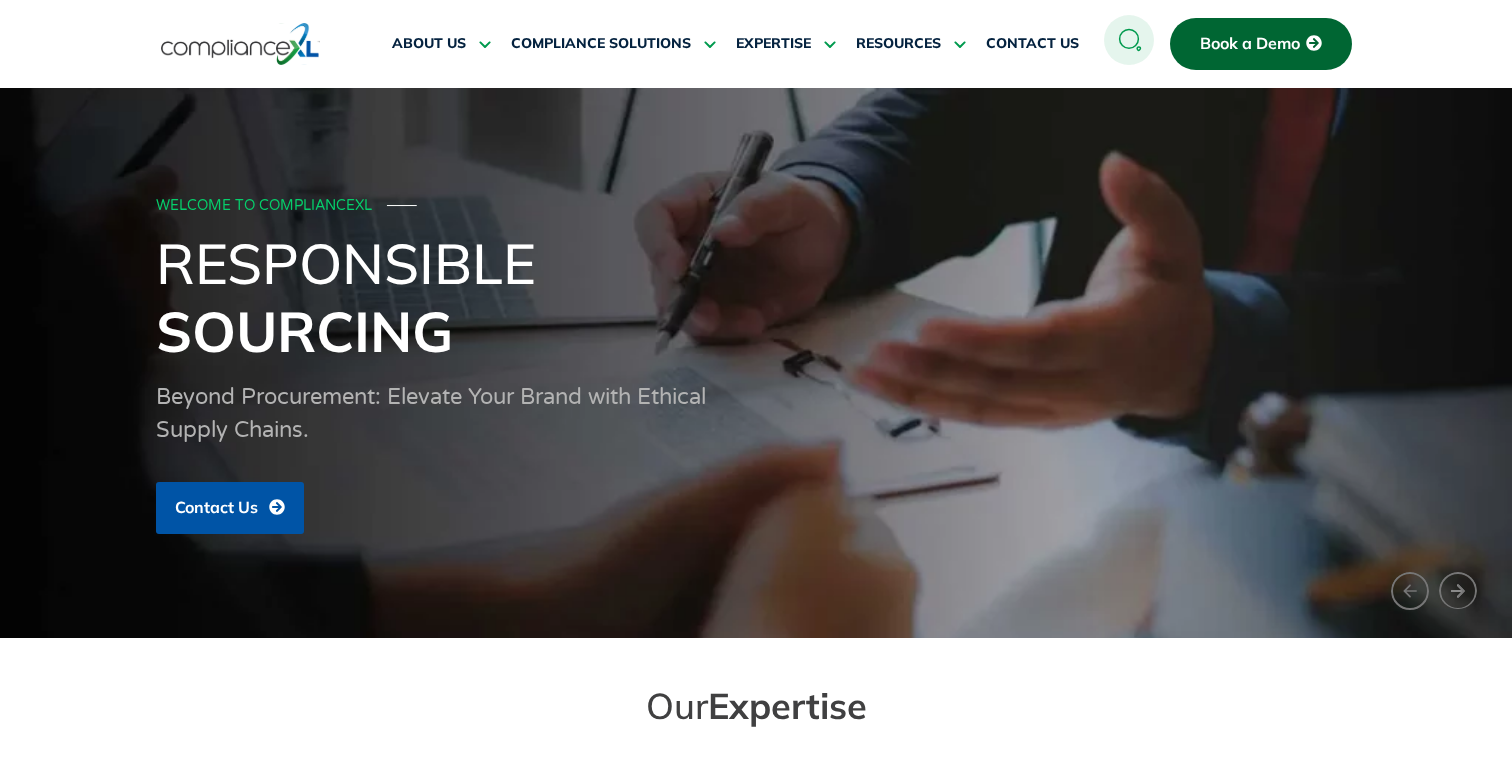 scroll, scrollTop: 0, scrollLeft: 0, axis: both 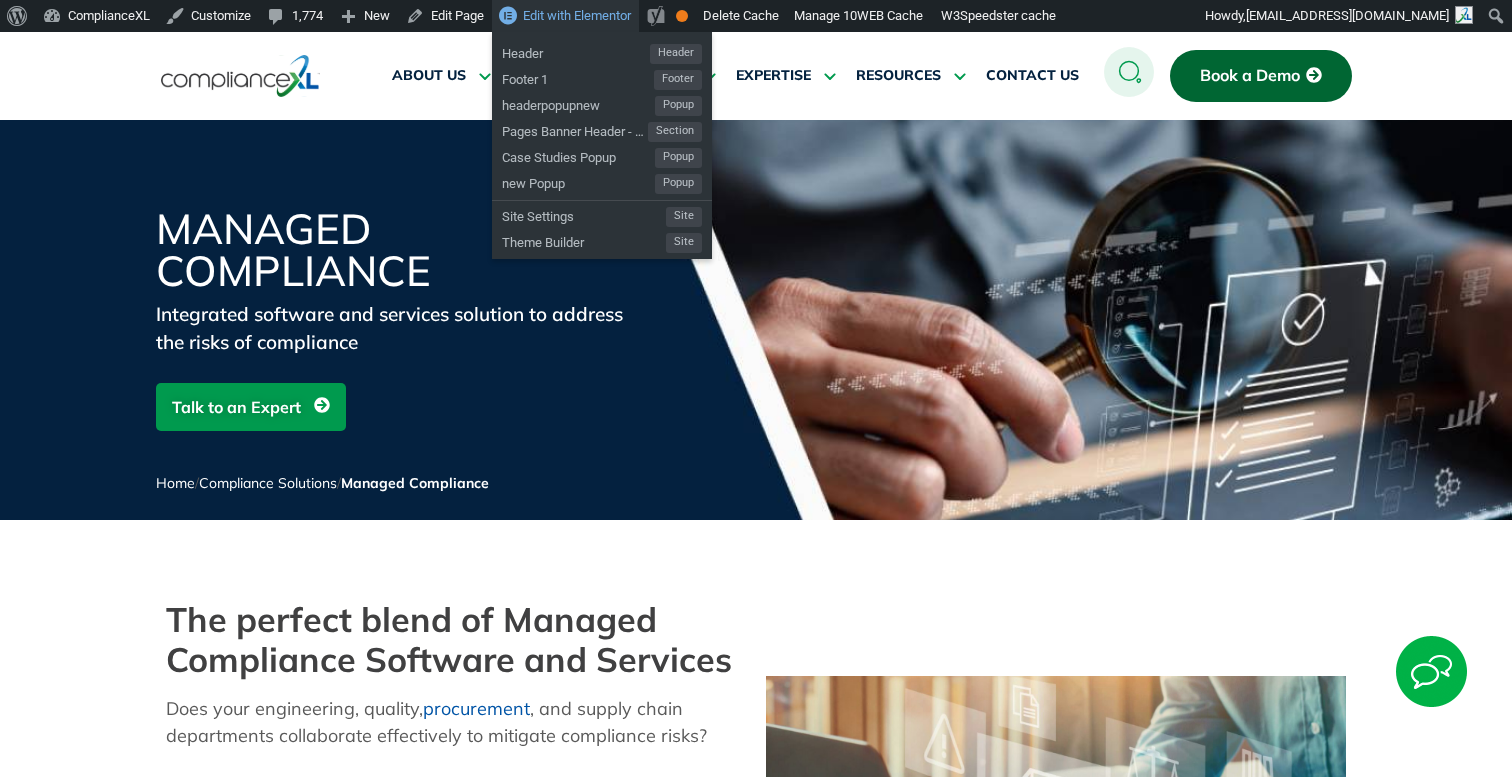 click on "Edit with Elementor" at bounding box center (577, 15) 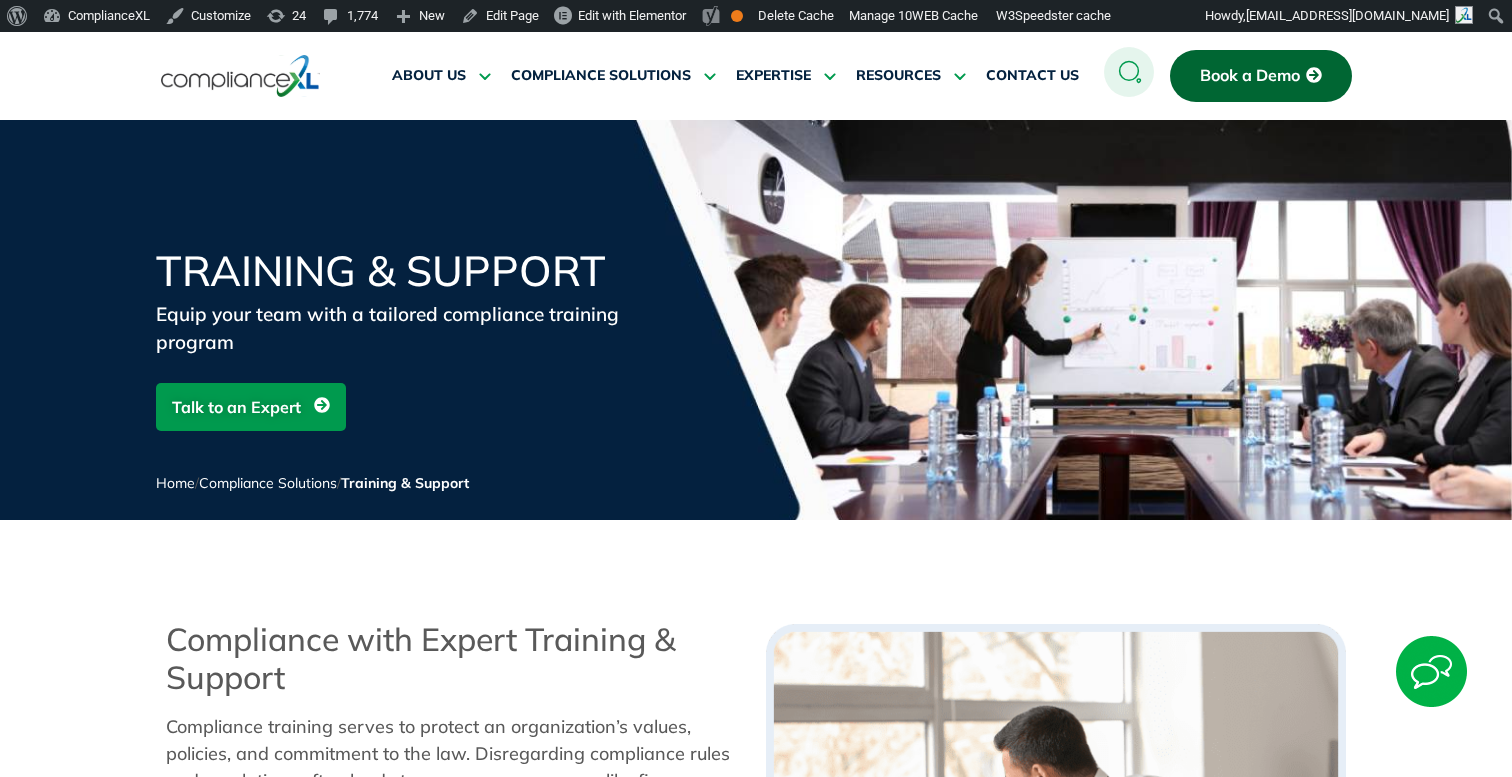 scroll, scrollTop: 0, scrollLeft: 0, axis: both 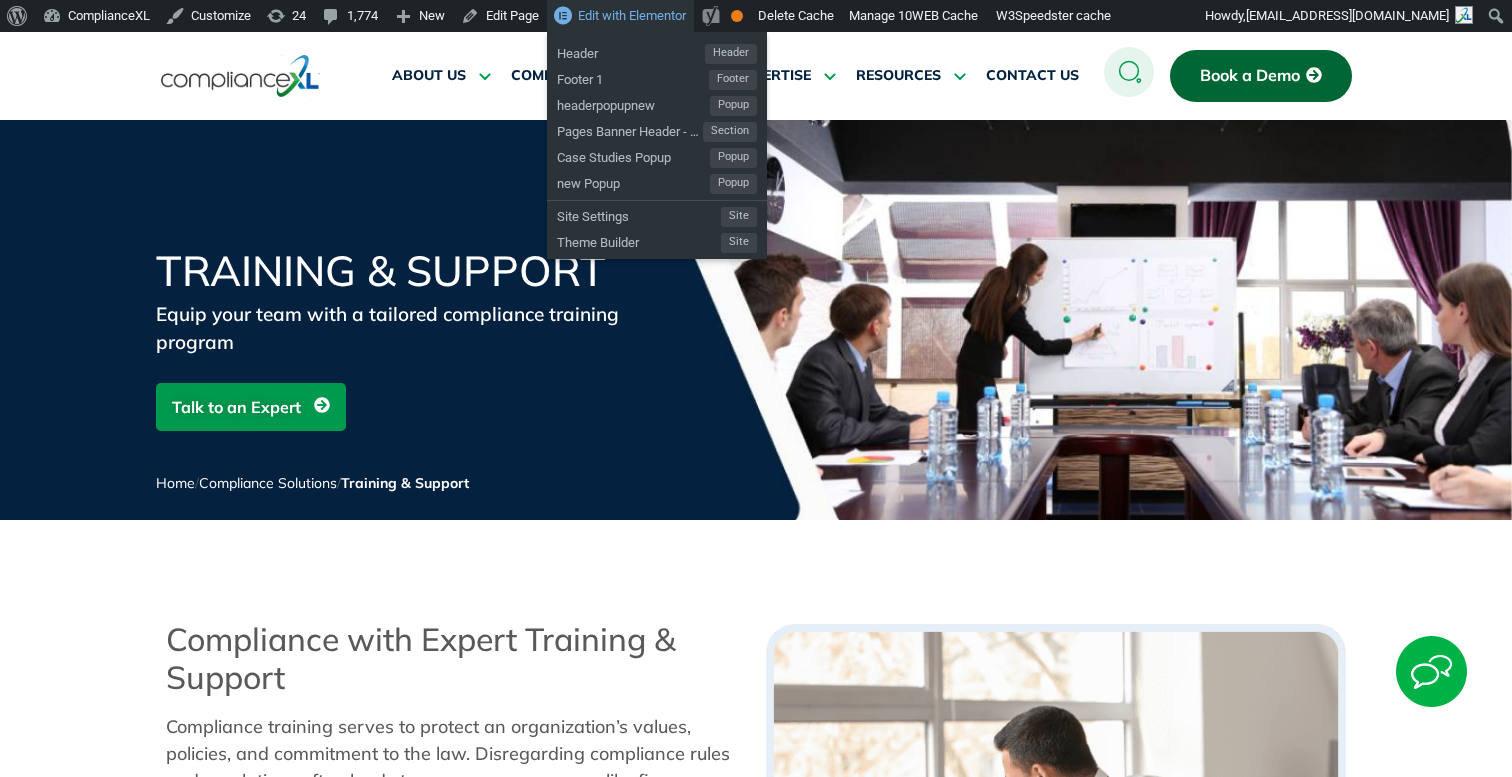 click on "Edit with Elementor" at bounding box center [632, 15] 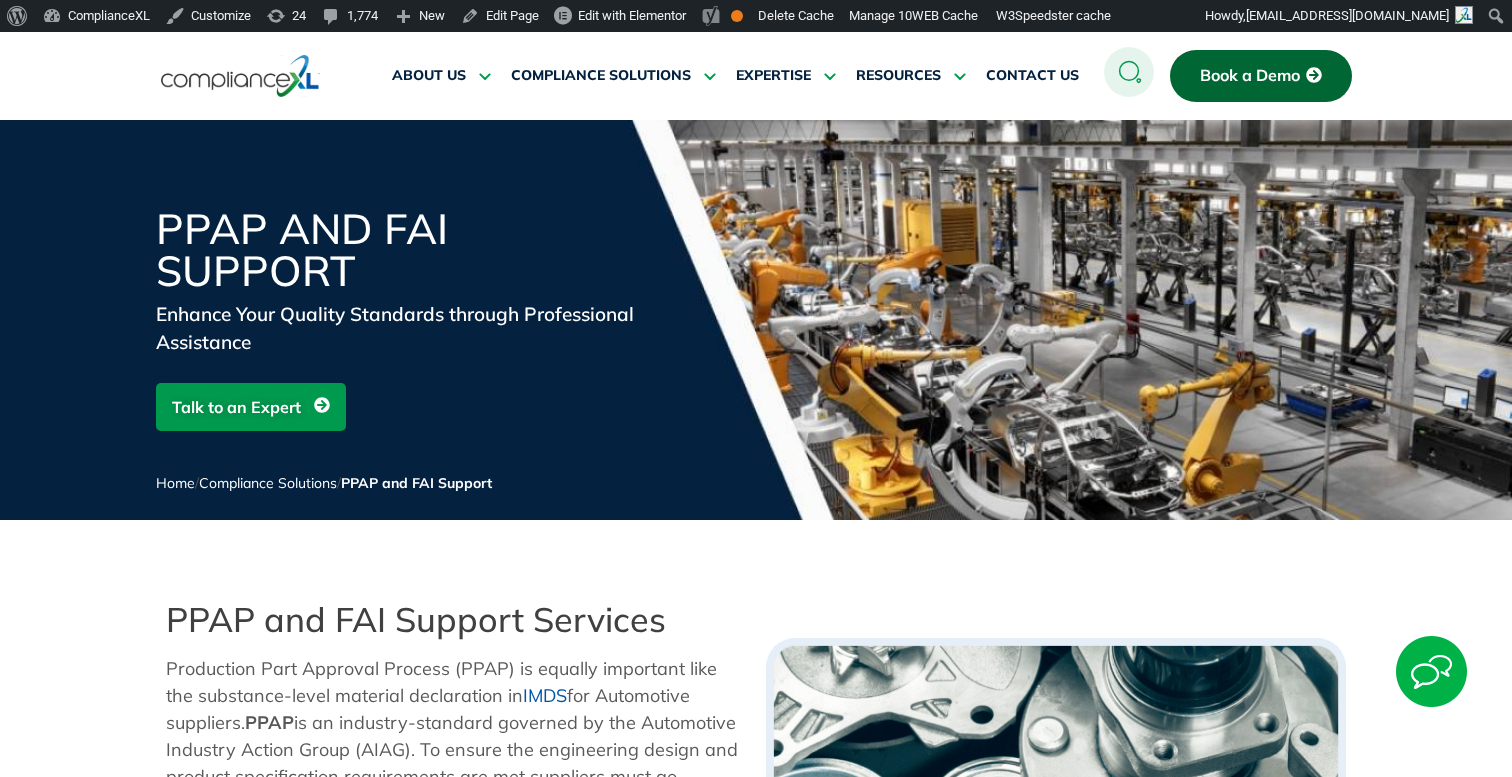 scroll, scrollTop: 0, scrollLeft: 0, axis: both 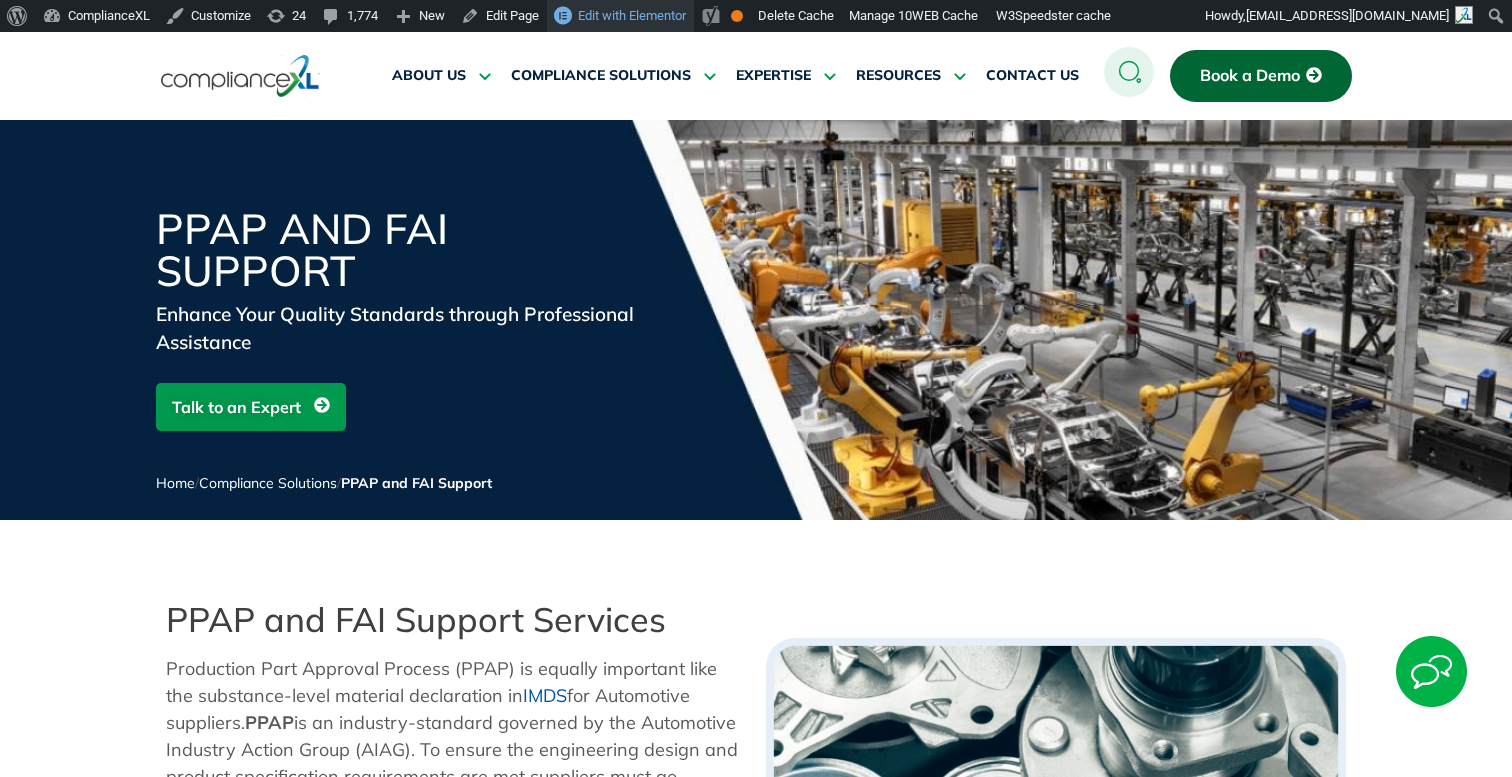 click on "Edit with Elementor" at bounding box center [632, 15] 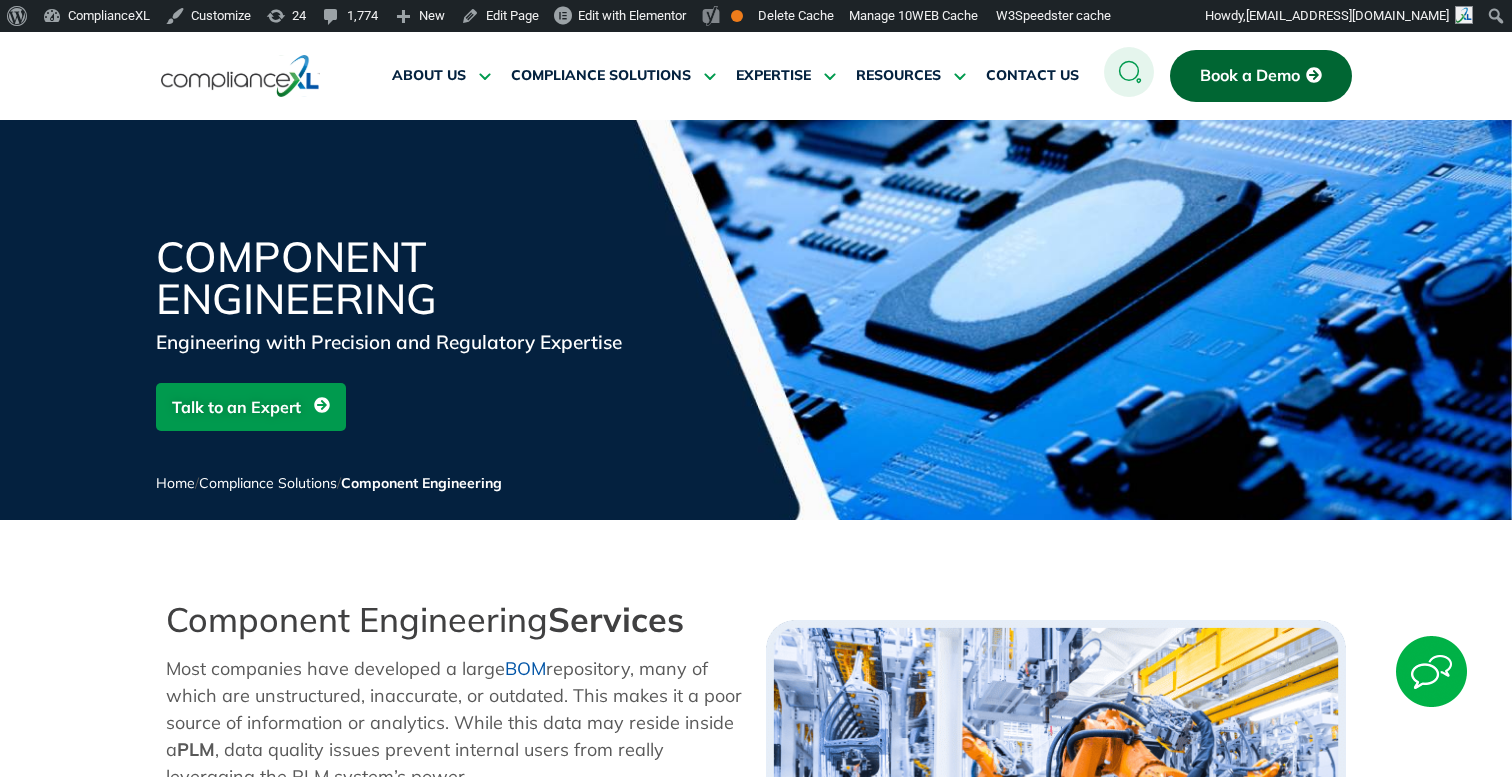 scroll, scrollTop: 0, scrollLeft: 0, axis: both 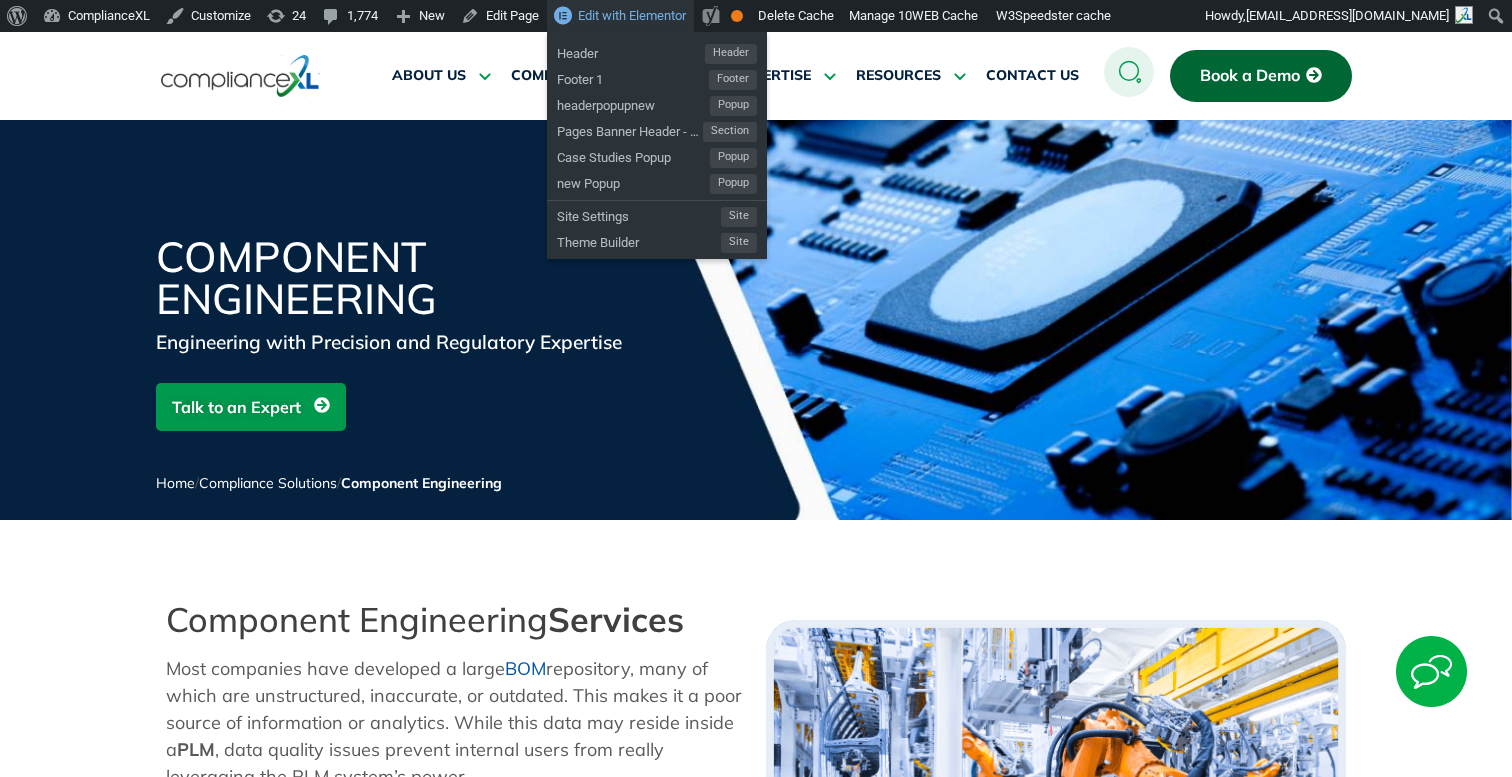 click on "Edit with Elementor" at bounding box center [632, 15] 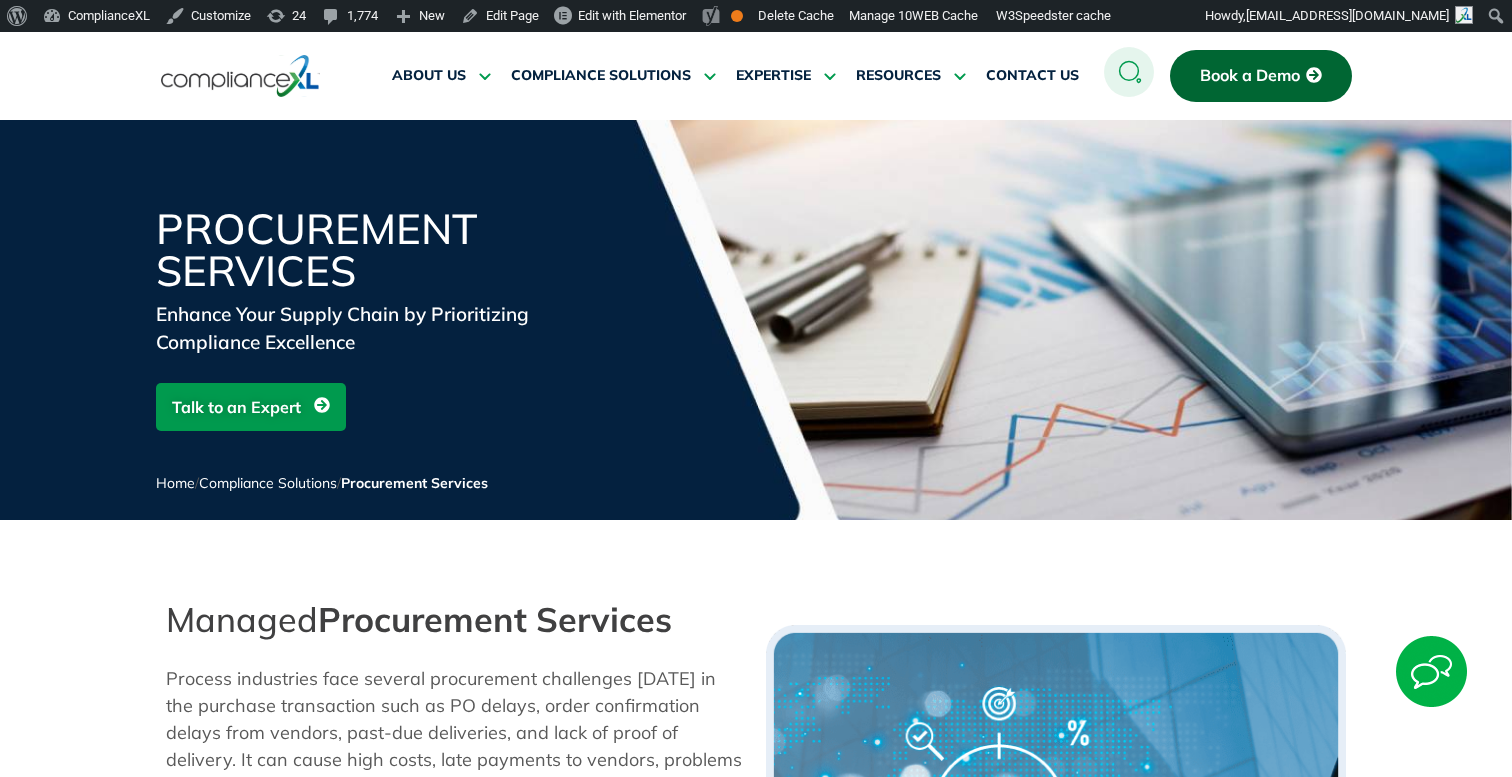 scroll, scrollTop: 0, scrollLeft: 0, axis: both 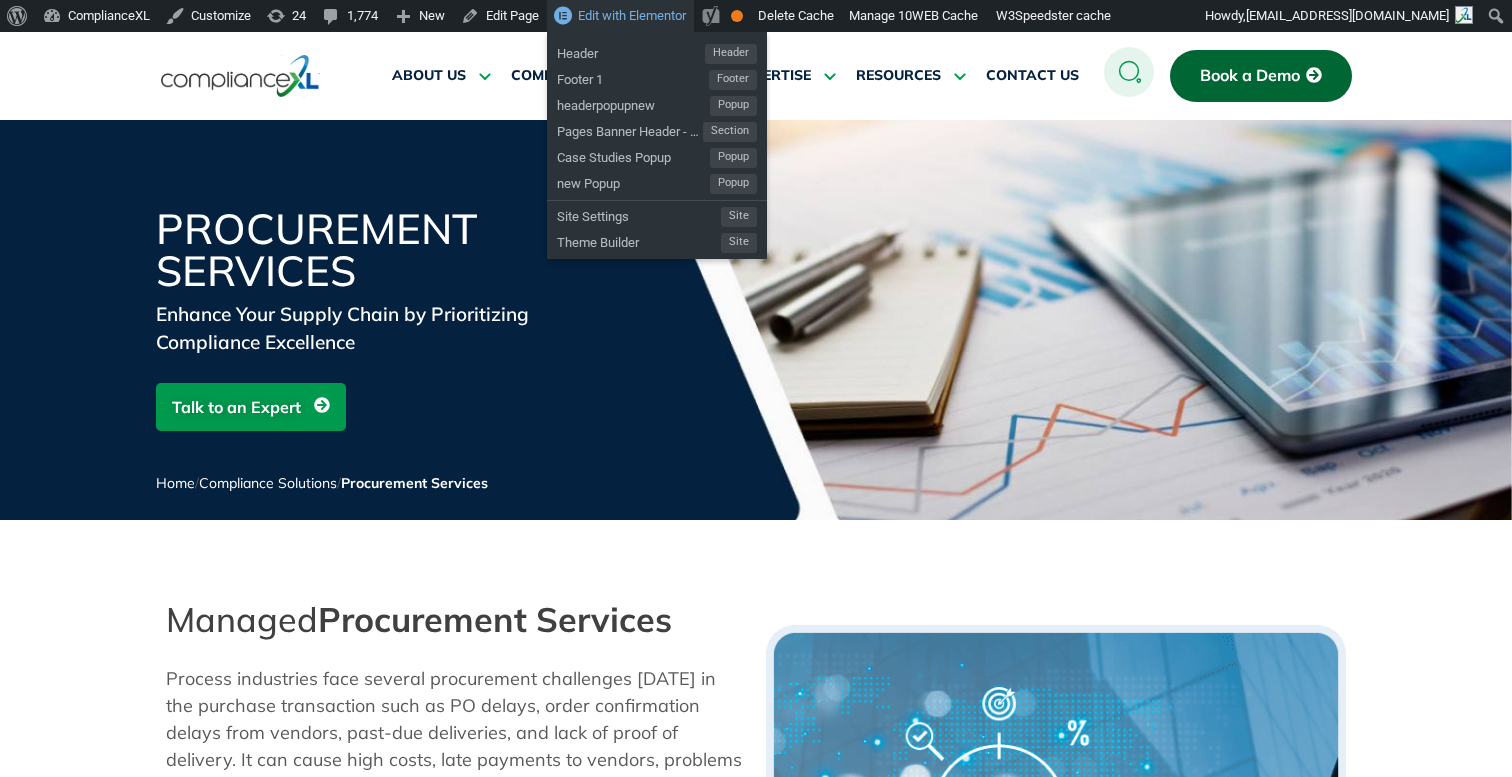 click on "Edit with Elementor" at bounding box center [632, 15] 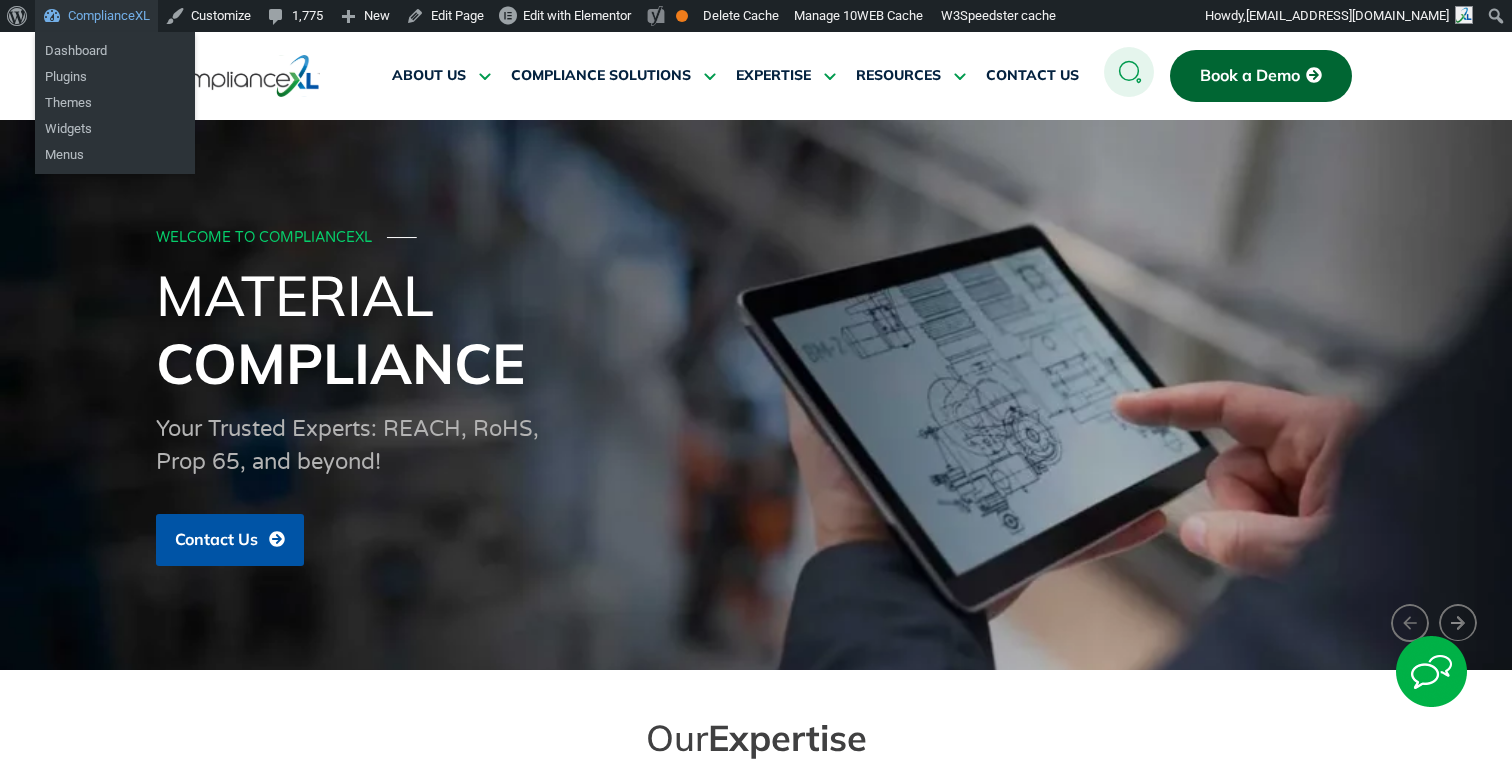 scroll, scrollTop: 0, scrollLeft: 0, axis: both 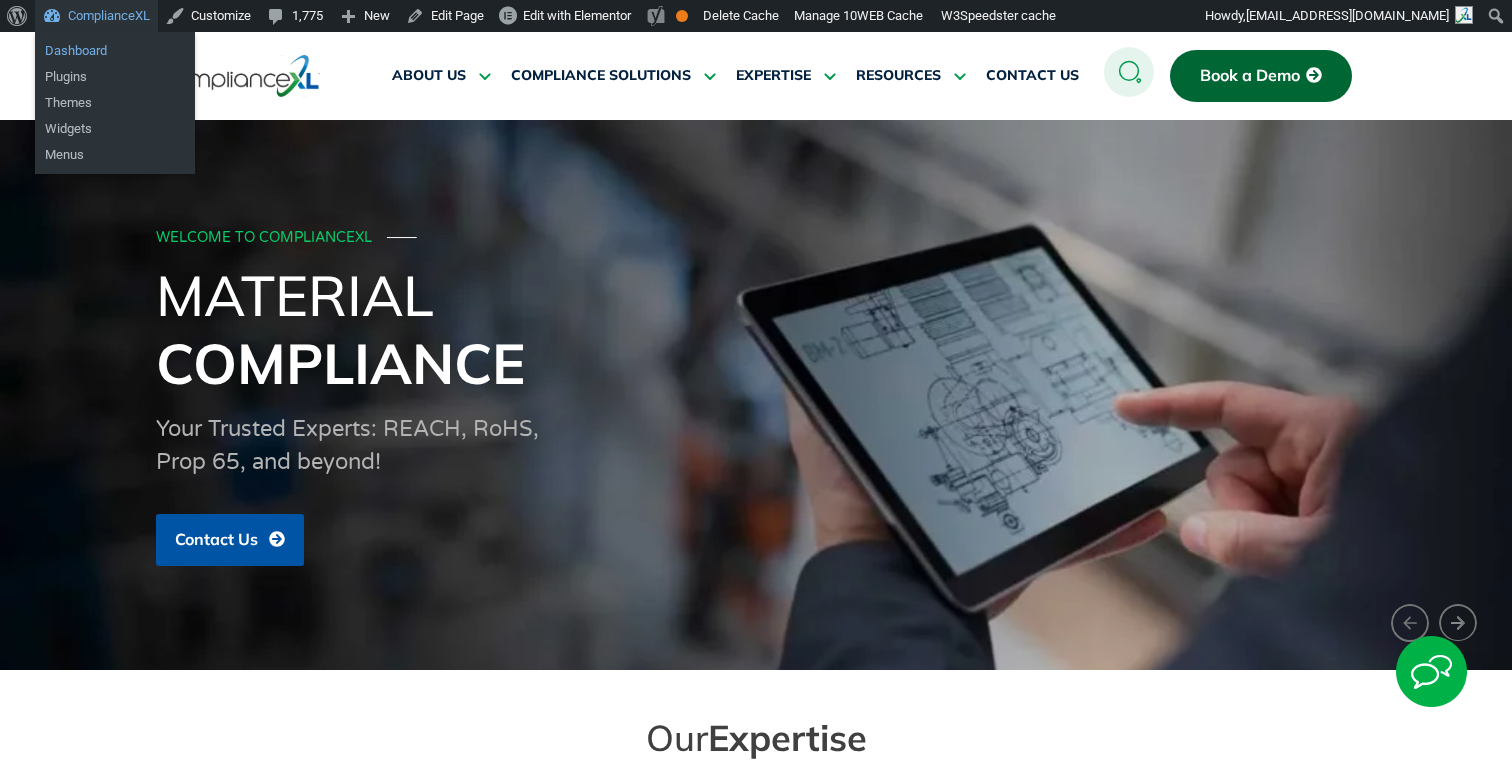 click on "Dashboard" at bounding box center [115, 51] 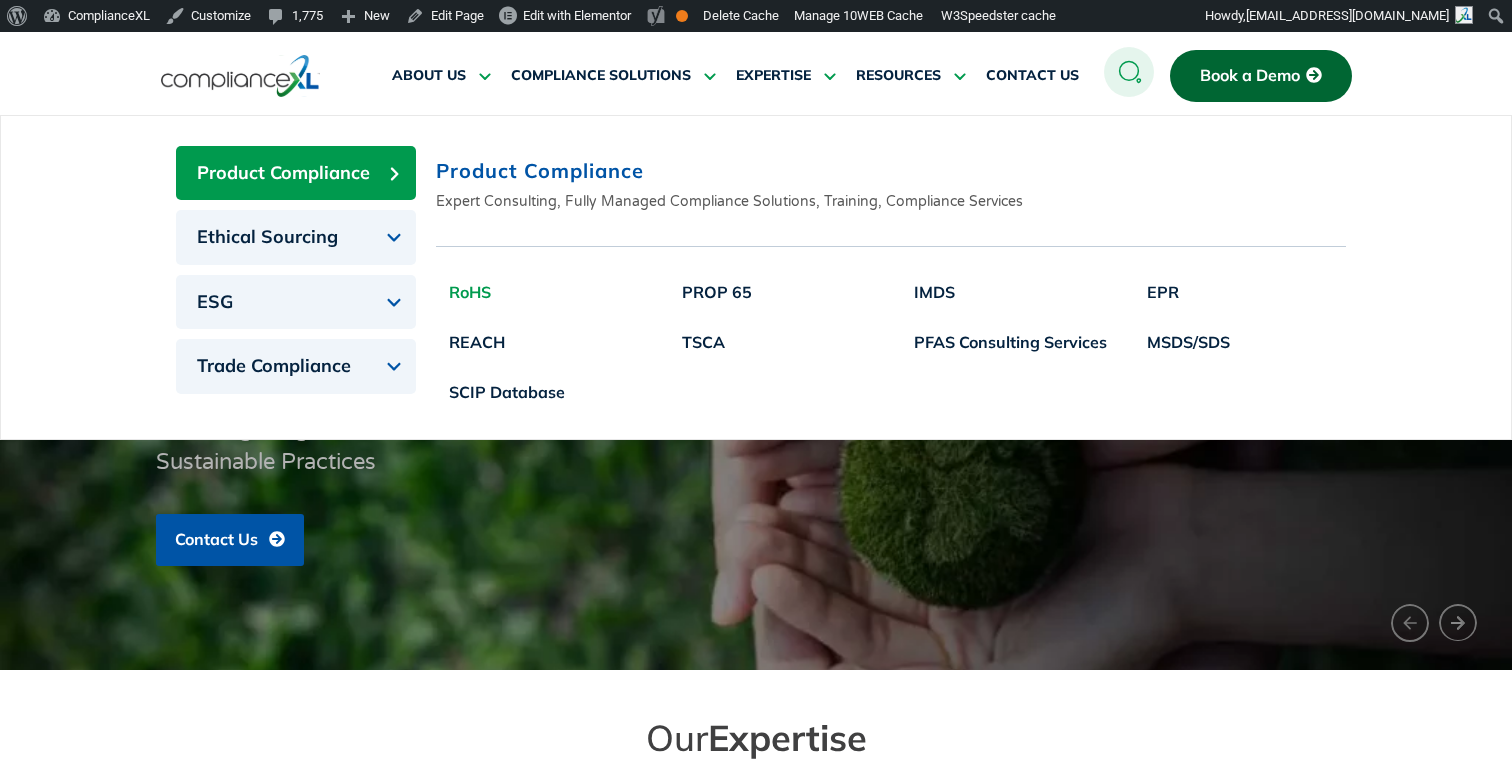 click on "RoHS" 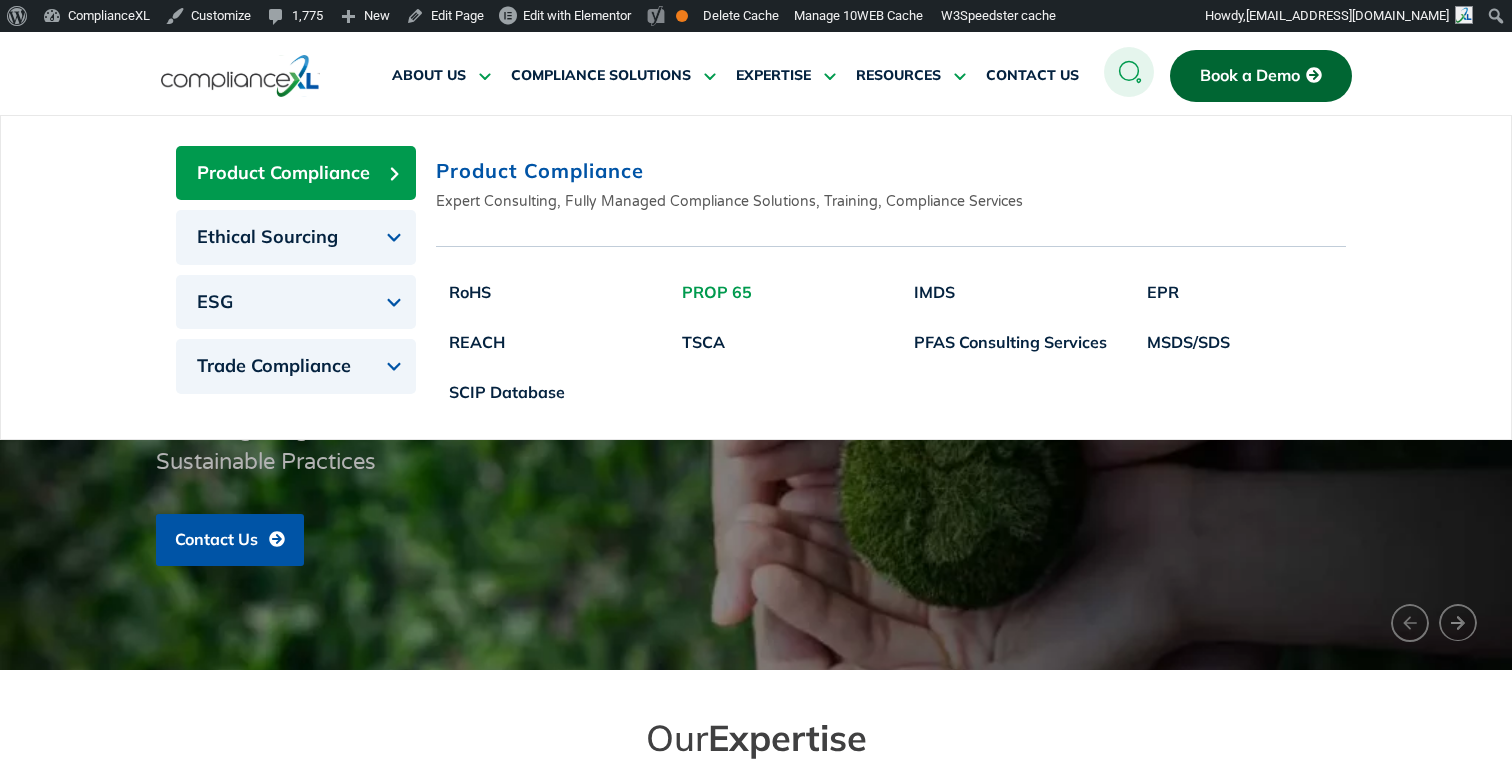 click on "PROP 65" 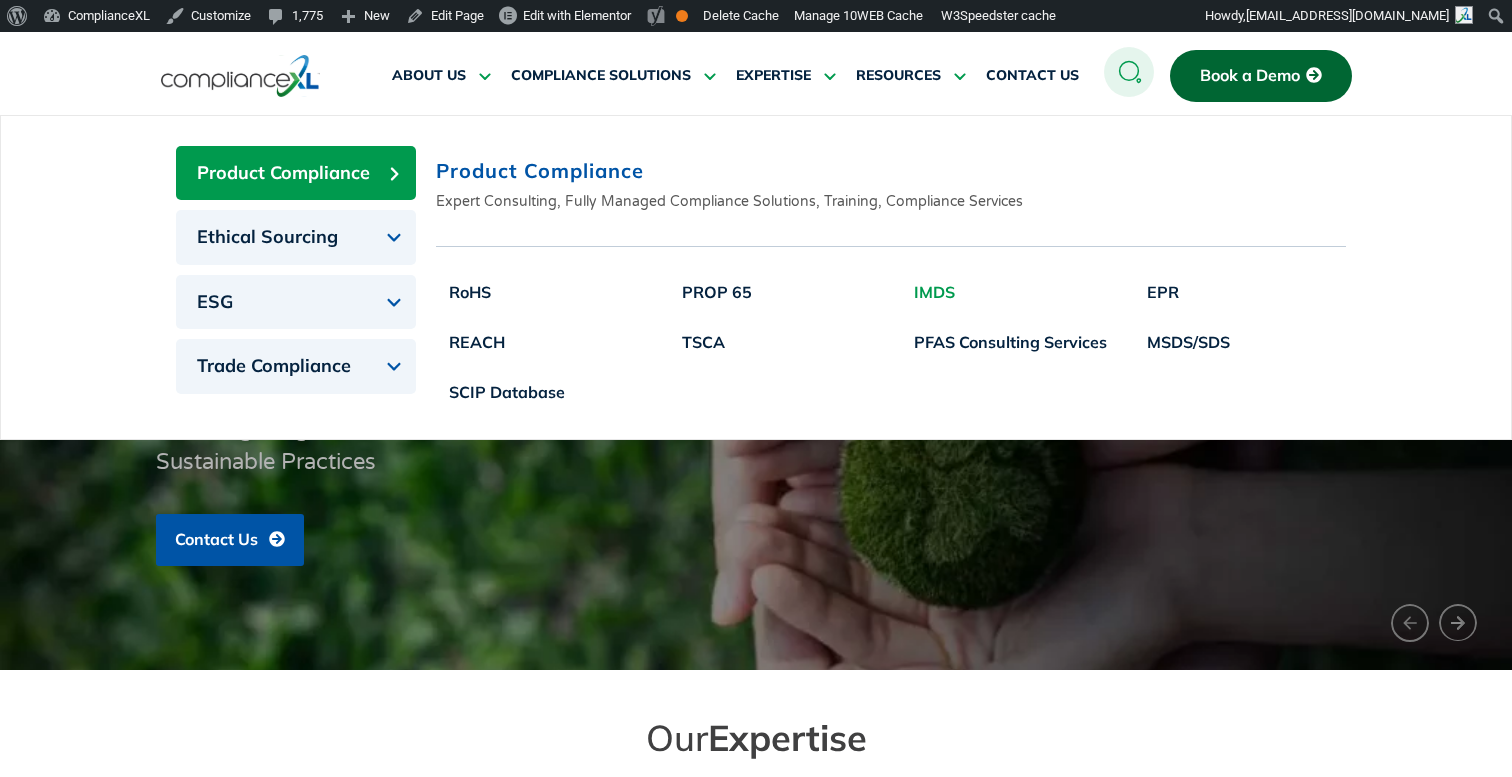 click on "IMDS" 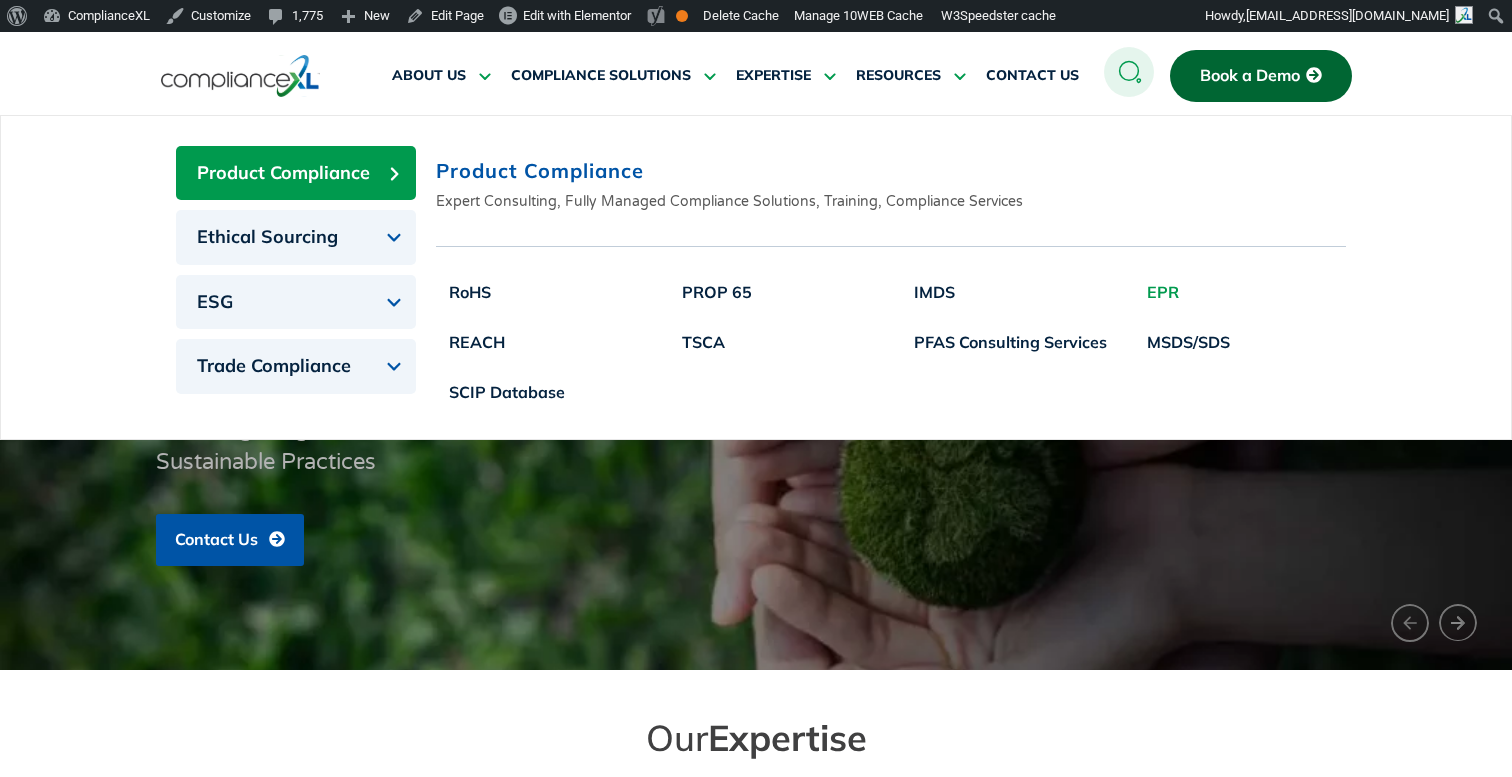 click on "EPR" 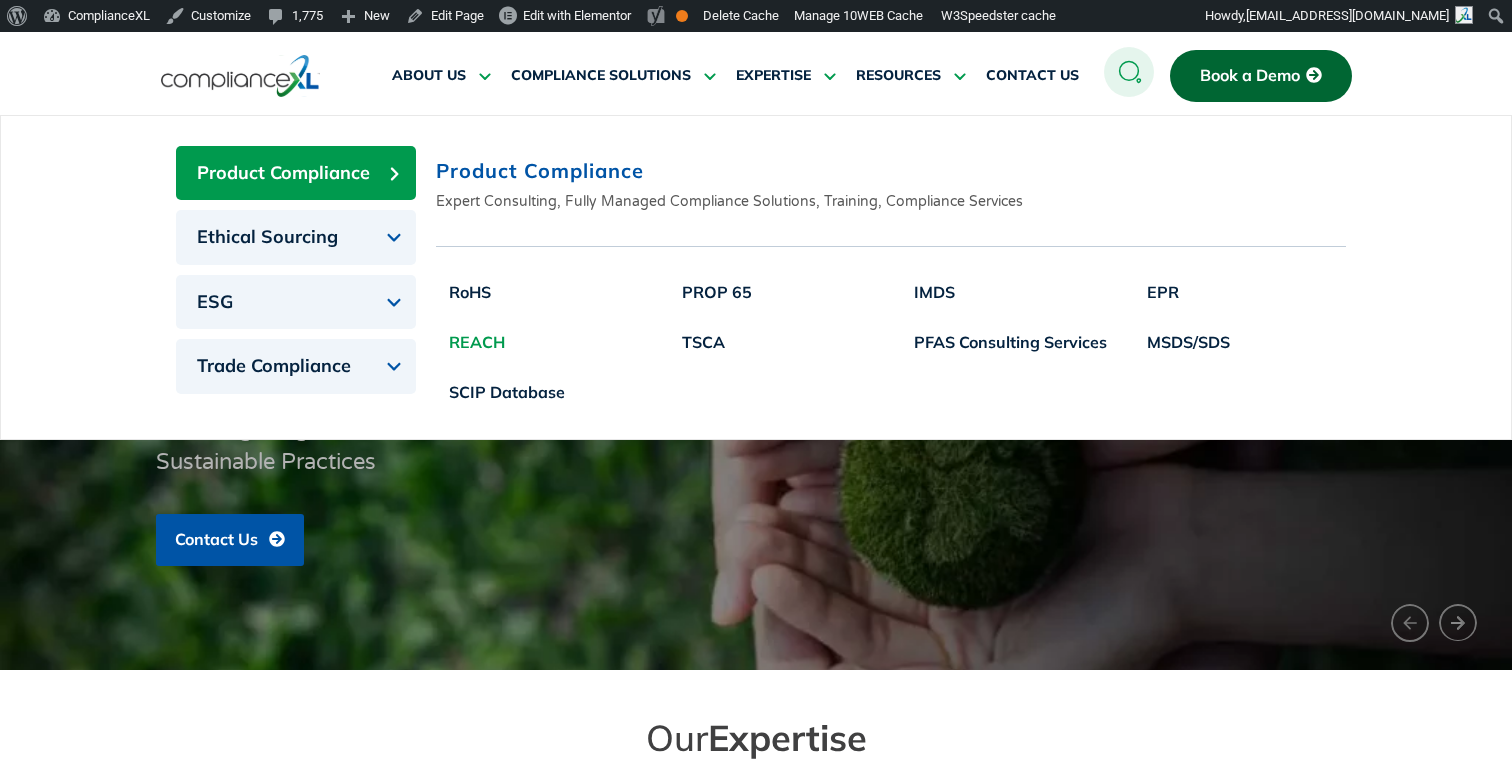 click on "REACH" 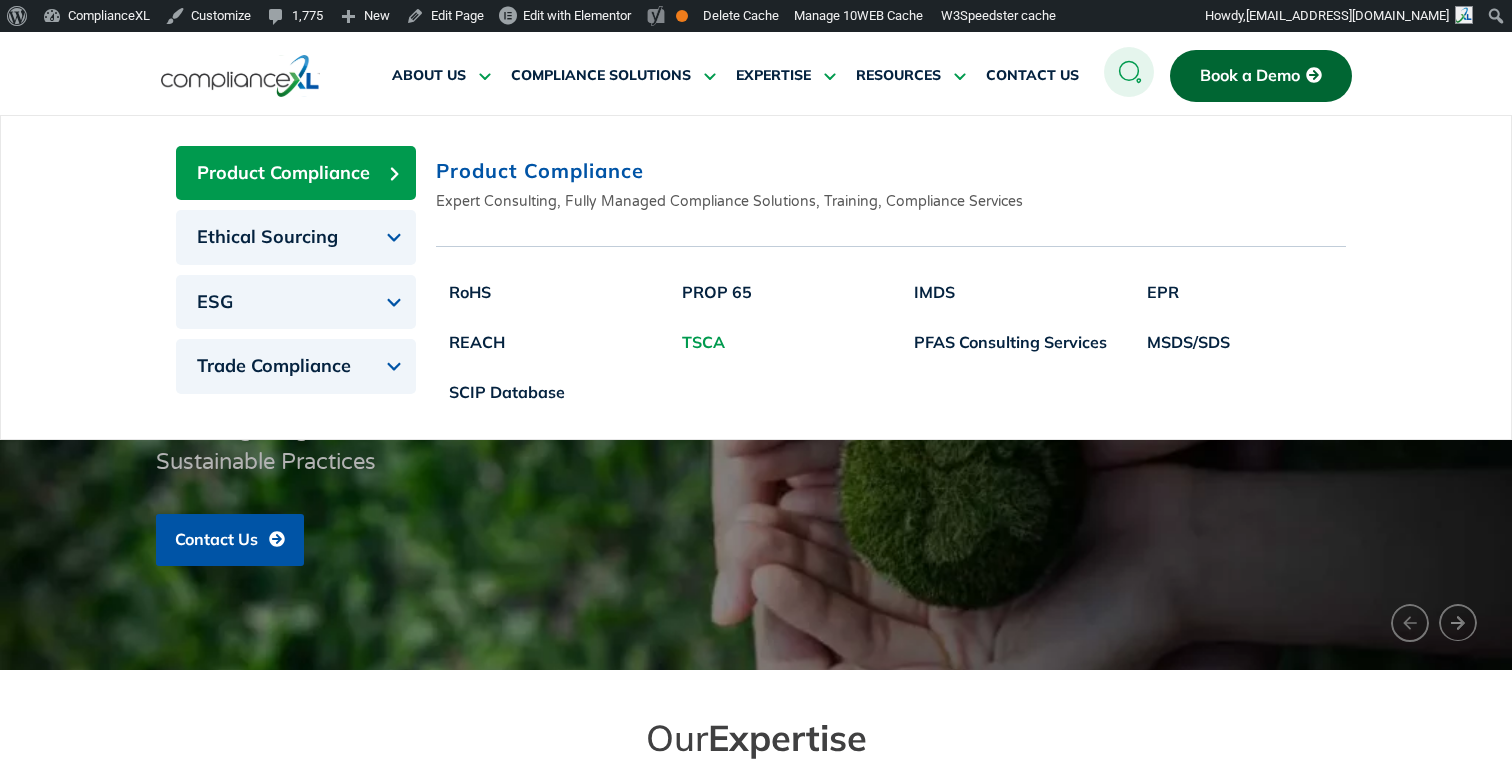 click on "TSCA" 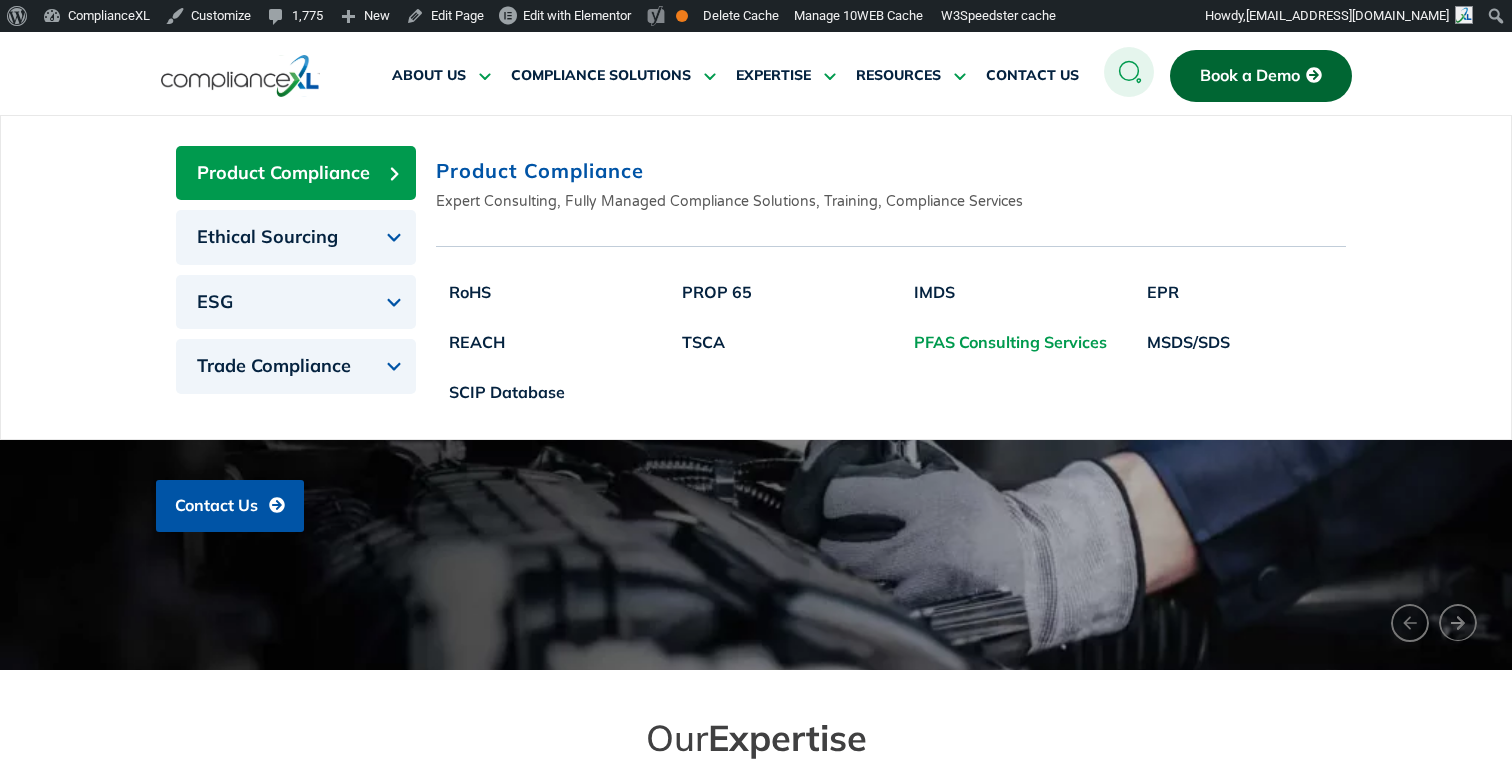 click on "PFAS Consulting Services" 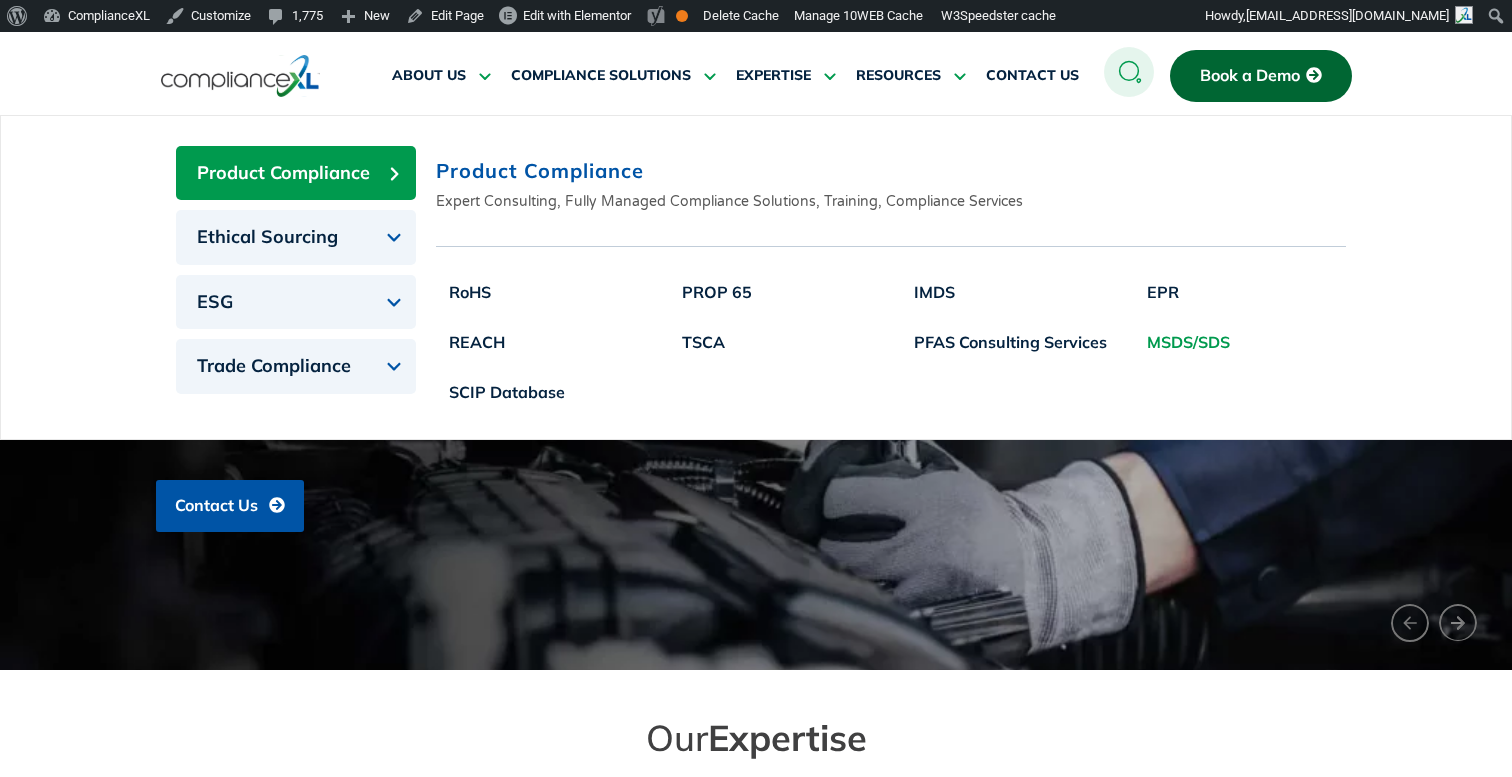 click on "MSDS/SDS" 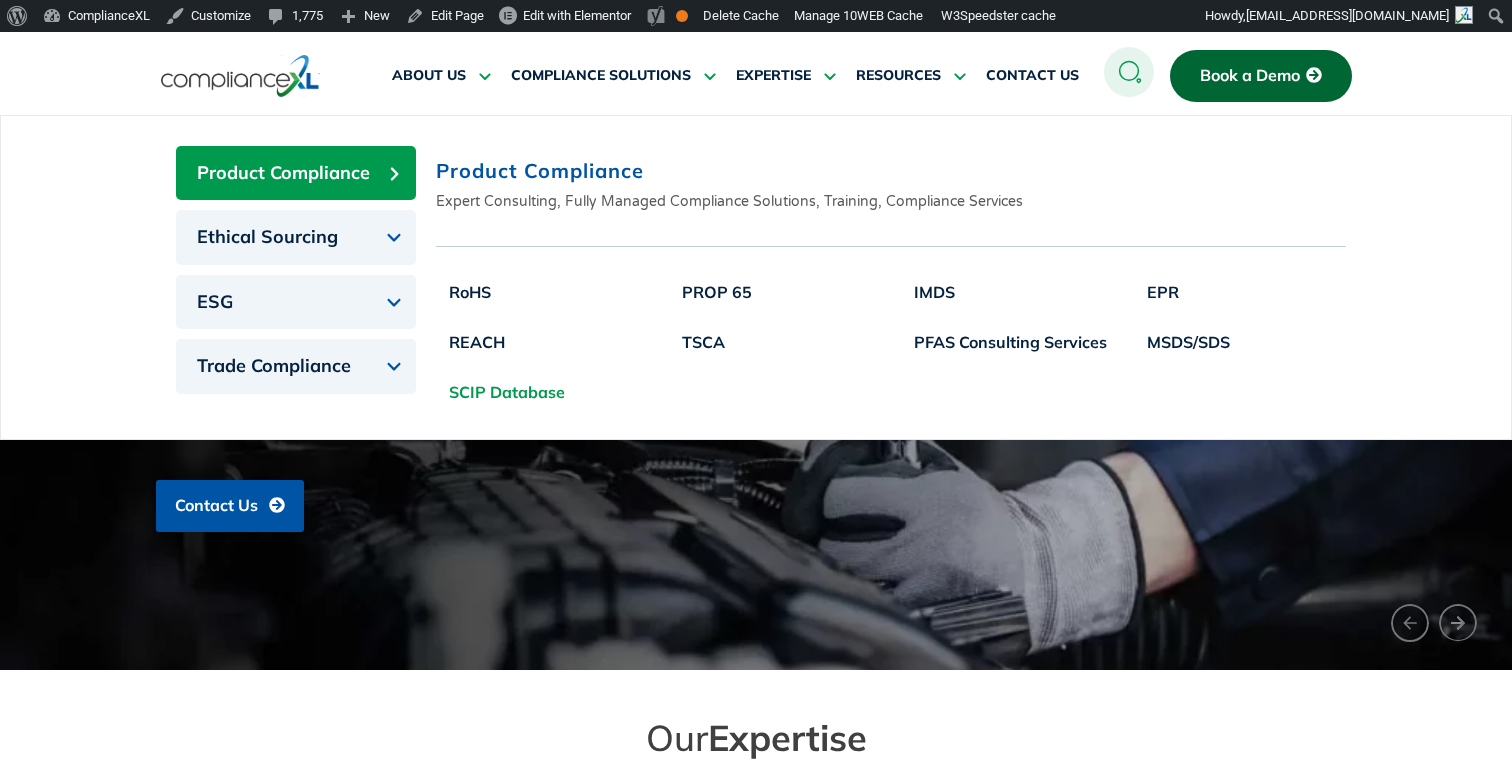 click on "SCIP Database" 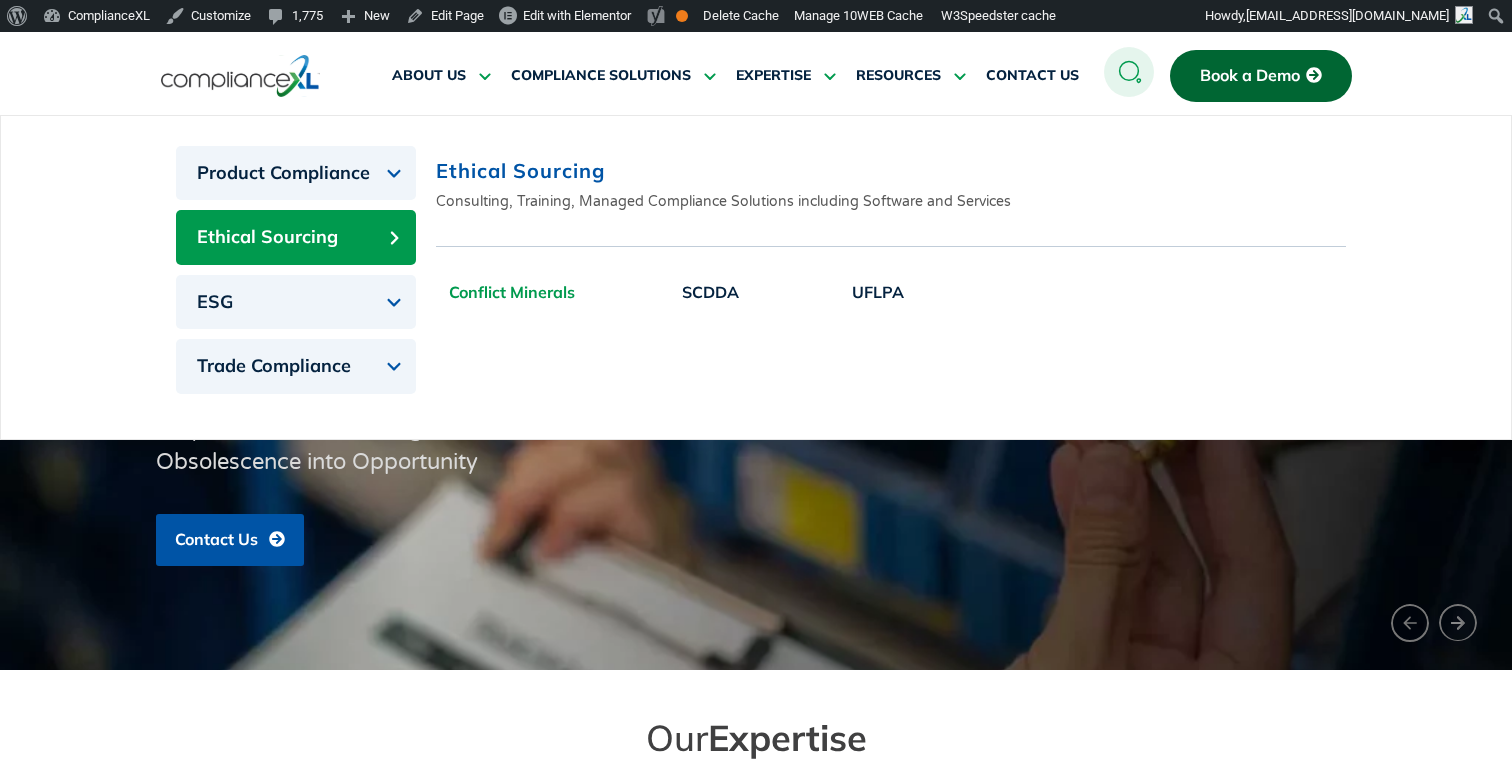 click on "Conflict Minerals" 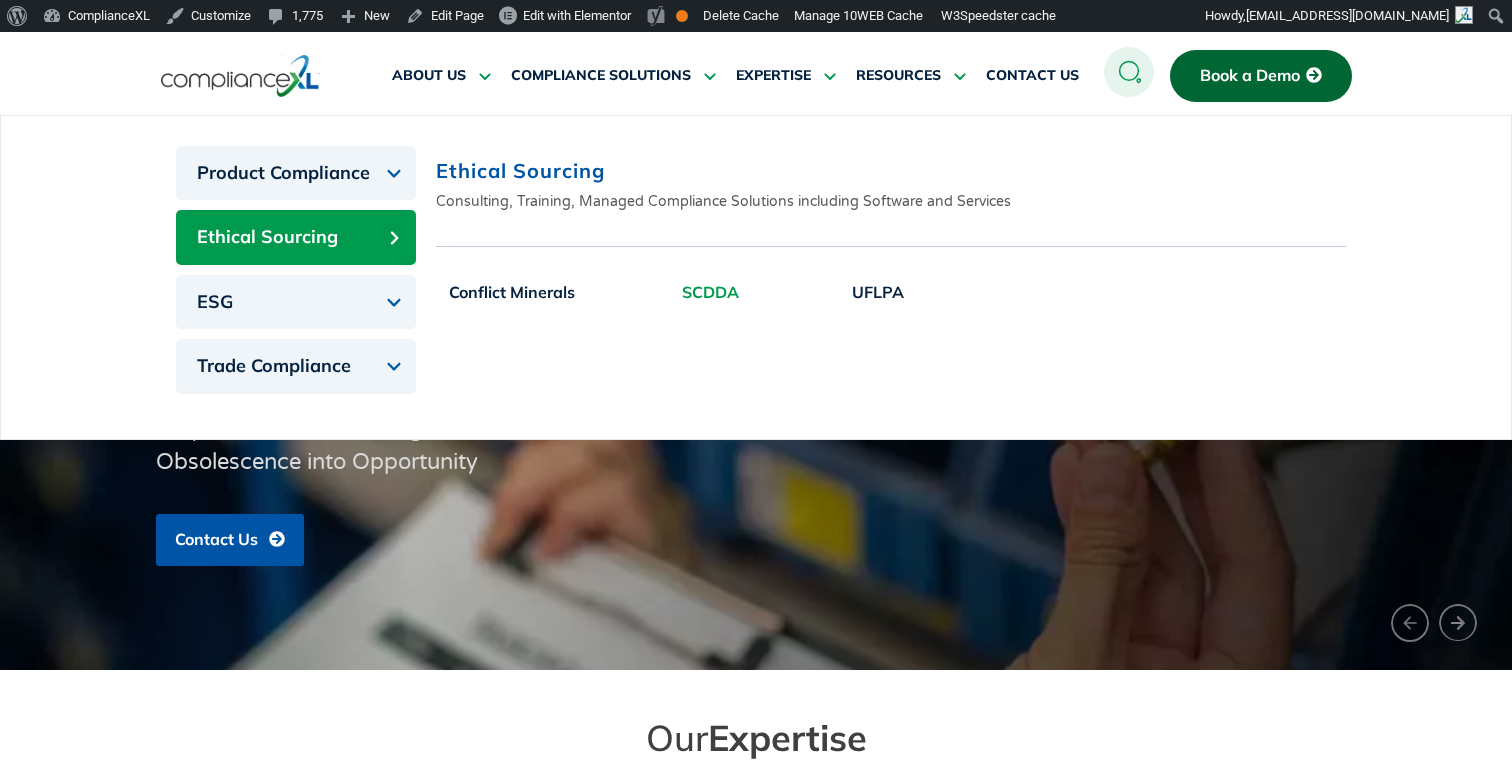 click on "SCDDA" 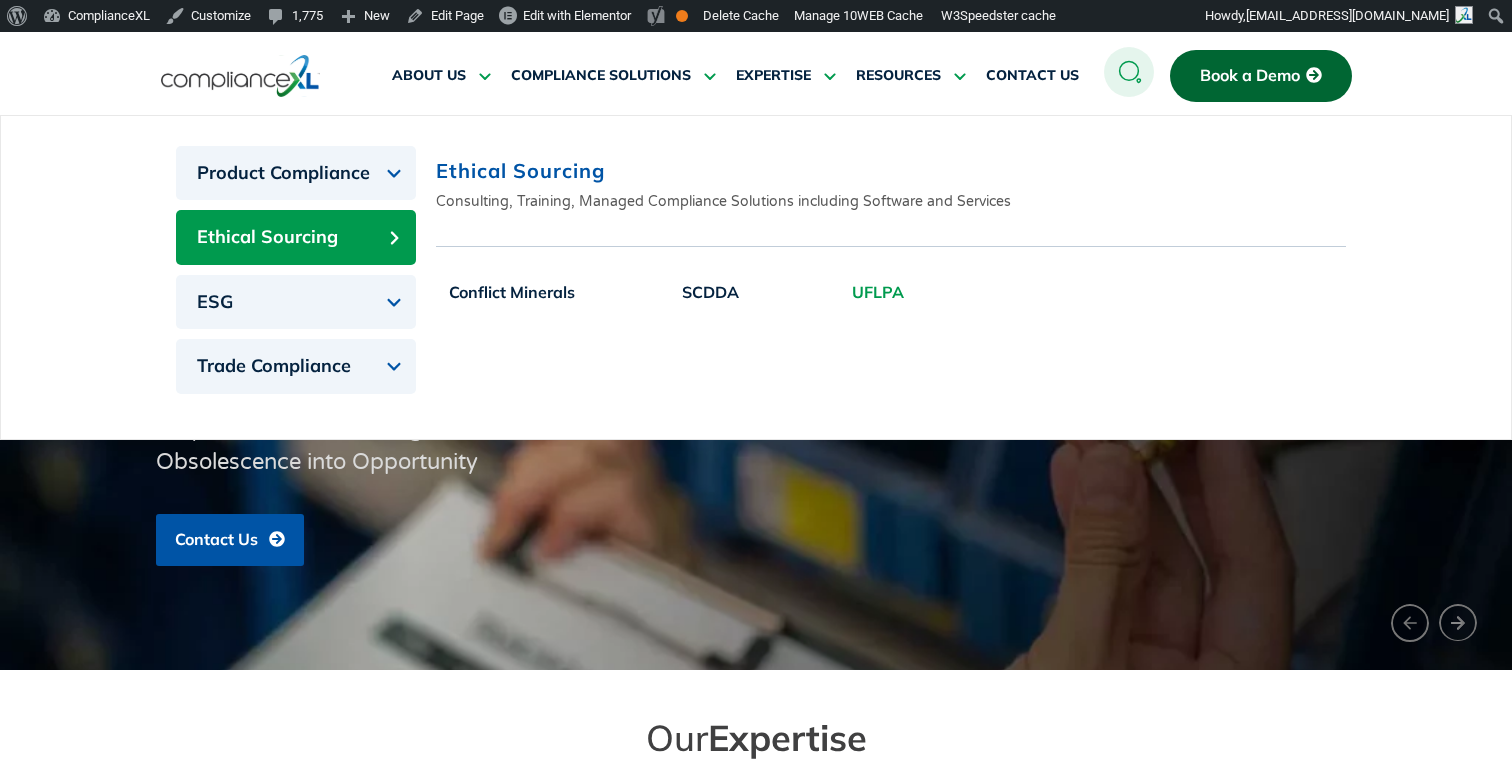 click on "UFLPA" 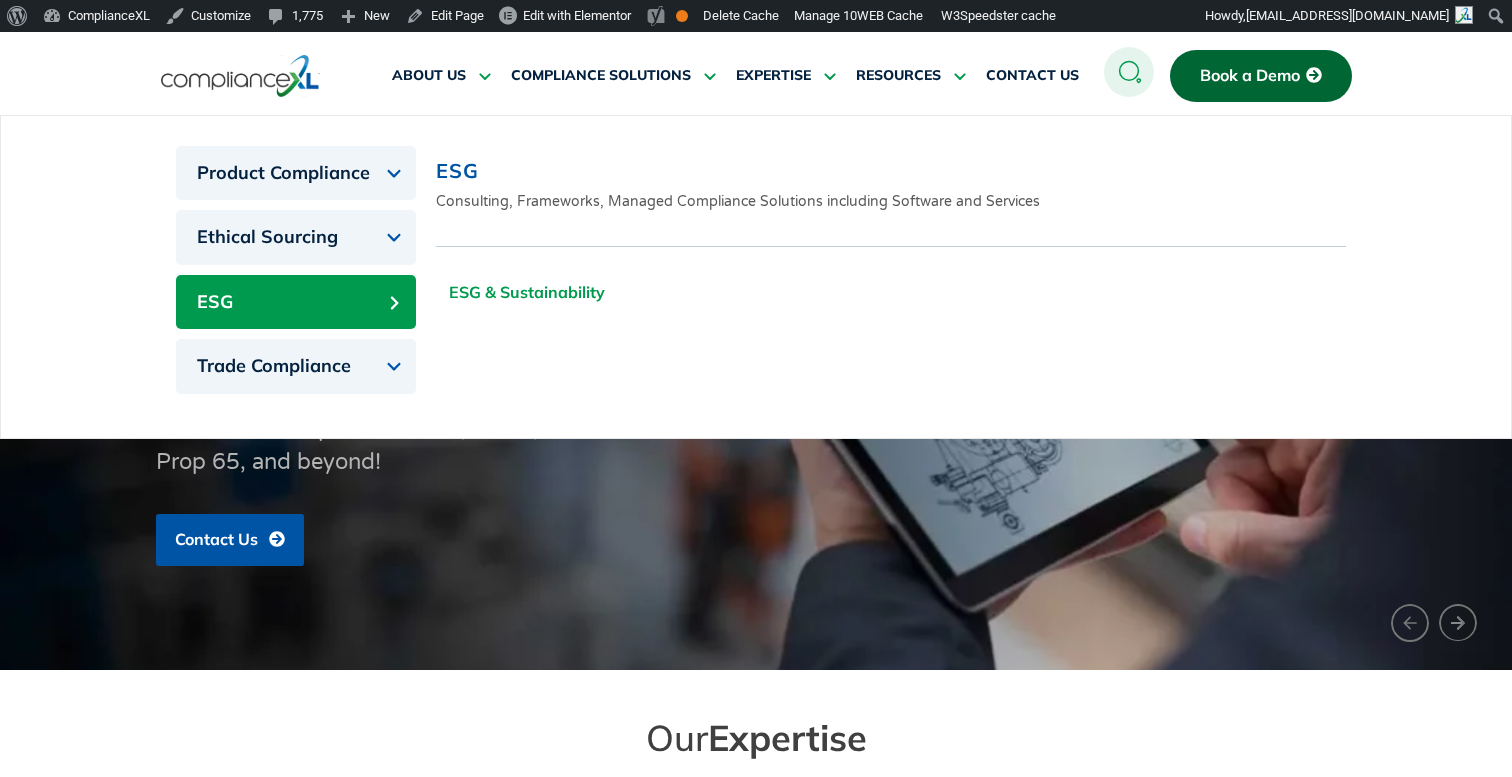 click on "ESG & Sustainability" 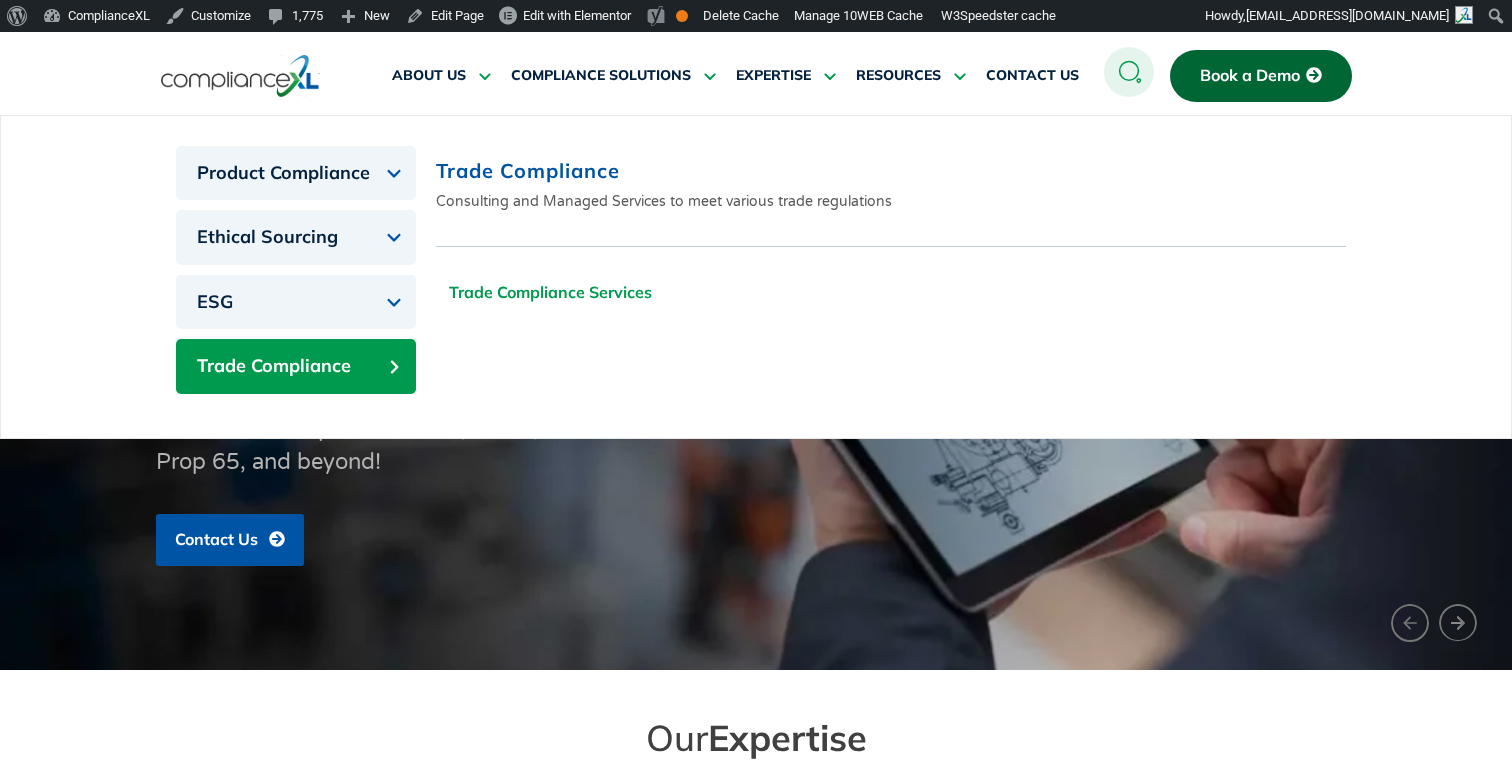 click on "Trade Compliance Services" 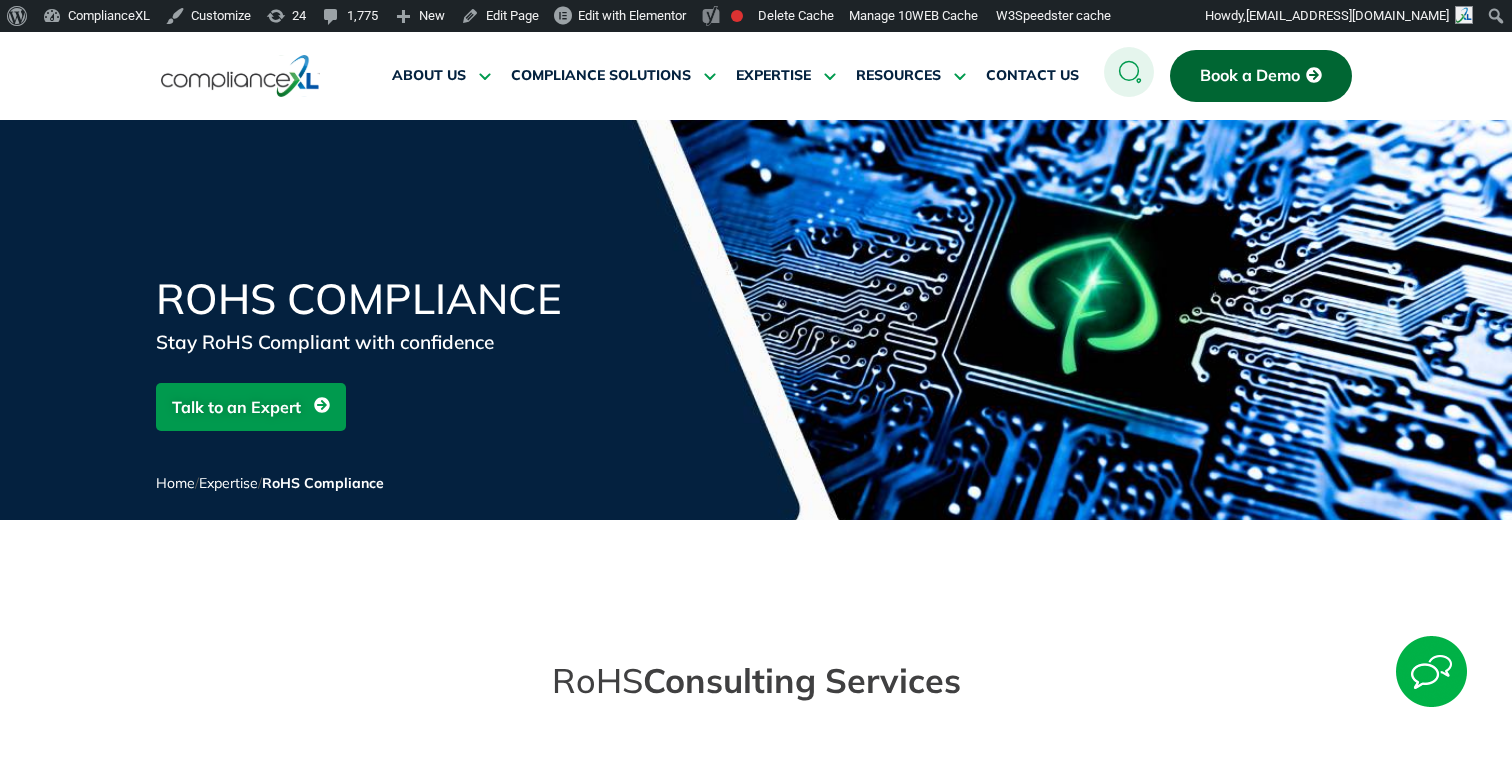 scroll, scrollTop: 0, scrollLeft: 0, axis: both 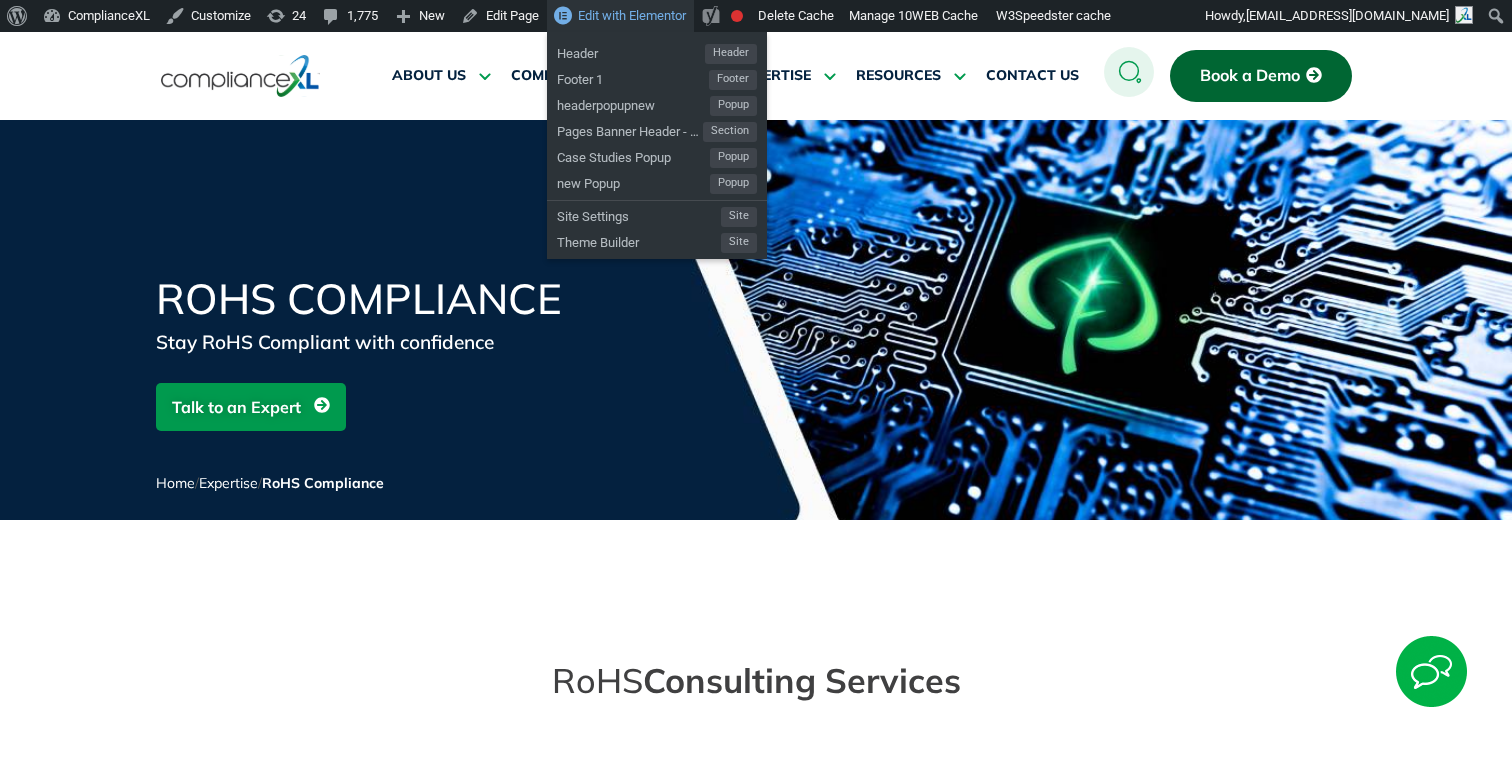 click on "Edit with Elementor" at bounding box center (632, 15) 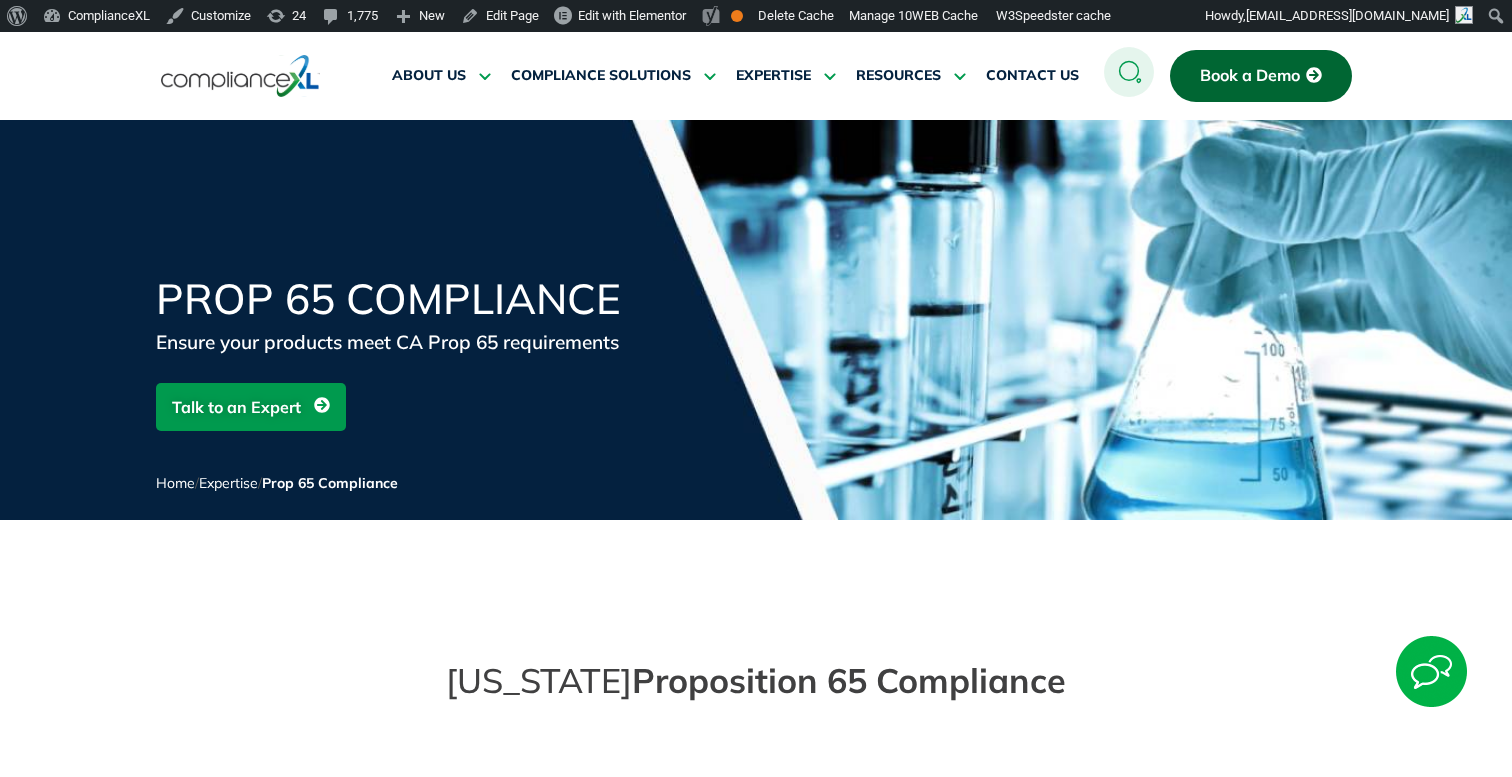 scroll, scrollTop: 0, scrollLeft: 0, axis: both 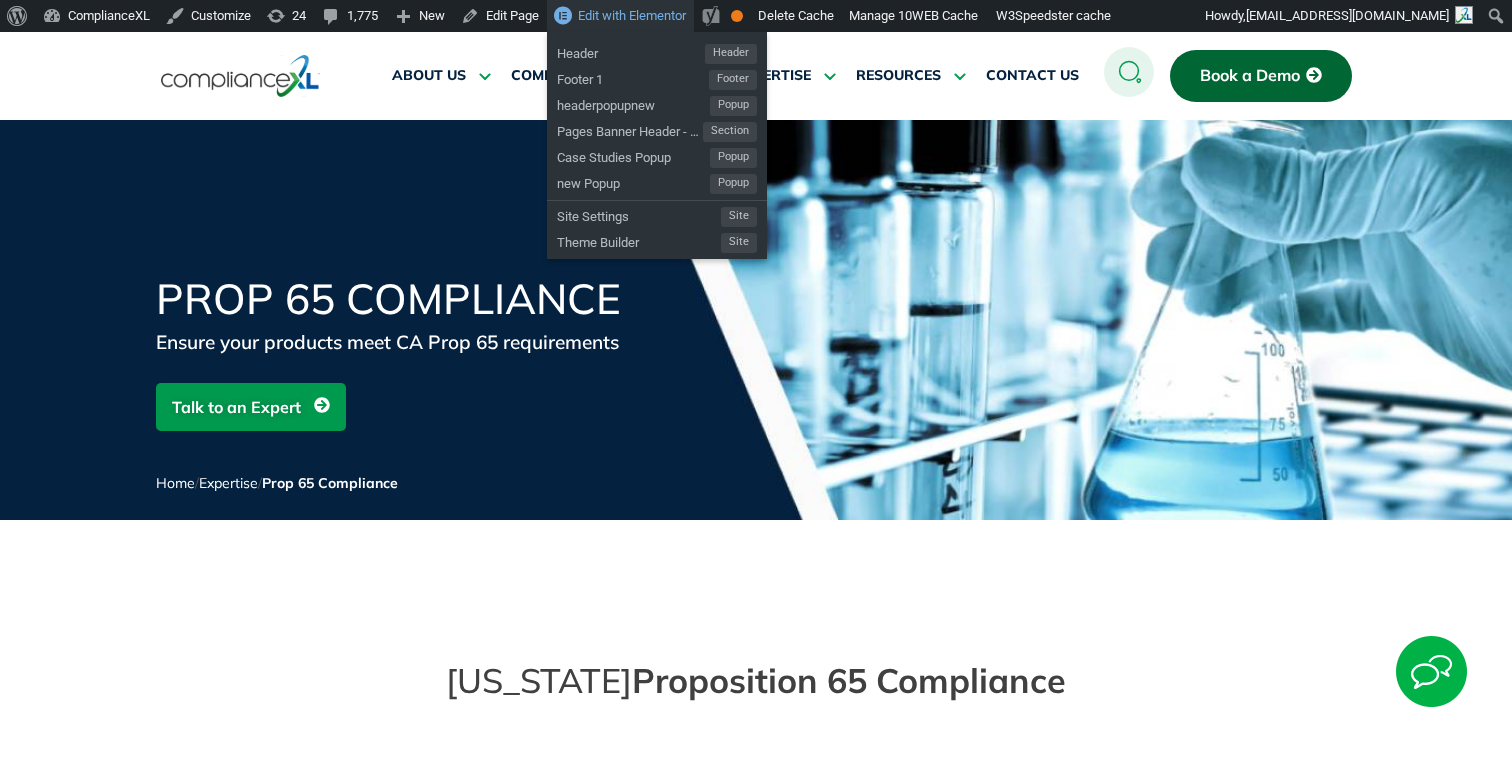 click on "Edit with Elementor" at bounding box center [632, 15] 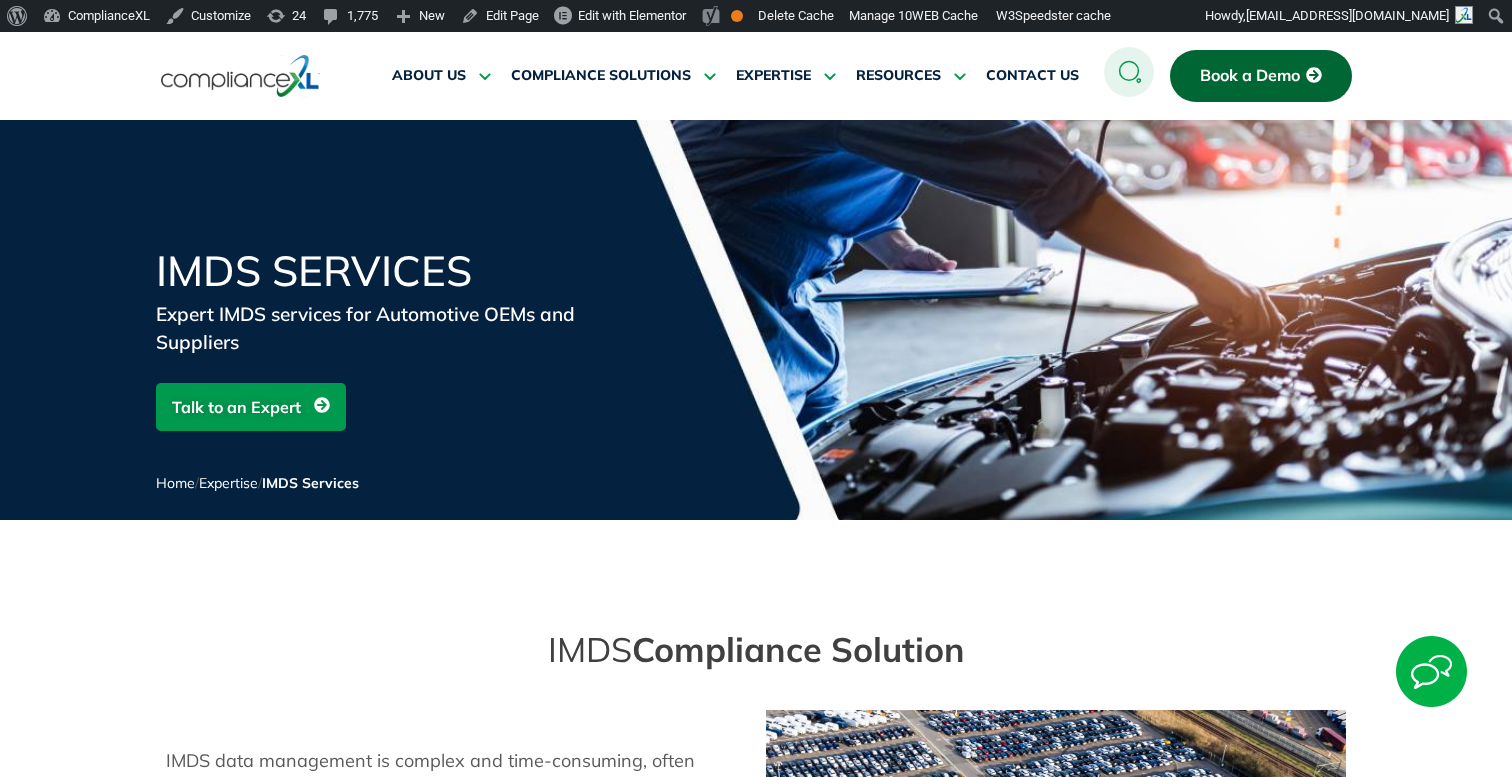 scroll, scrollTop: 0, scrollLeft: 0, axis: both 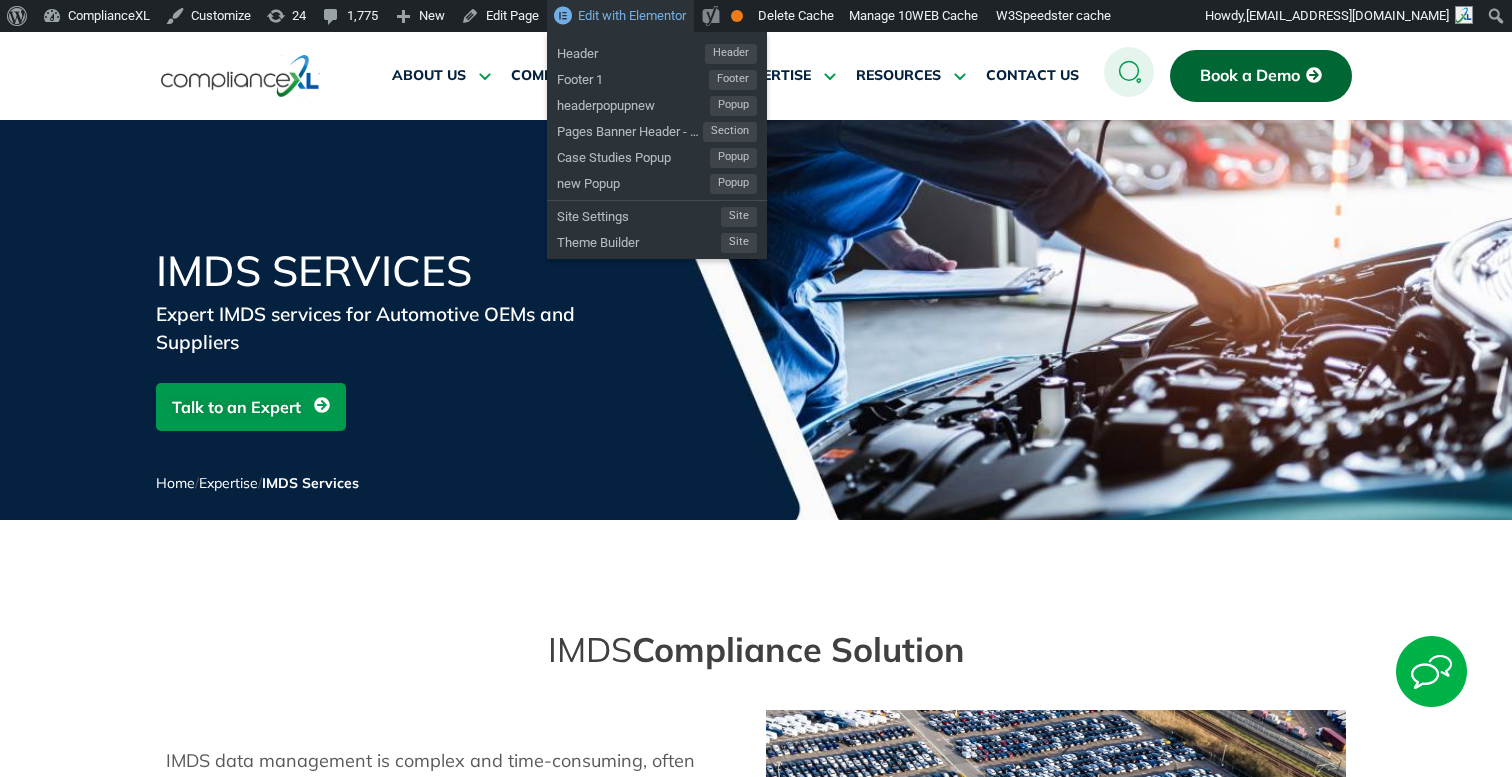 click on "Edit with Elementor" at bounding box center (632, 15) 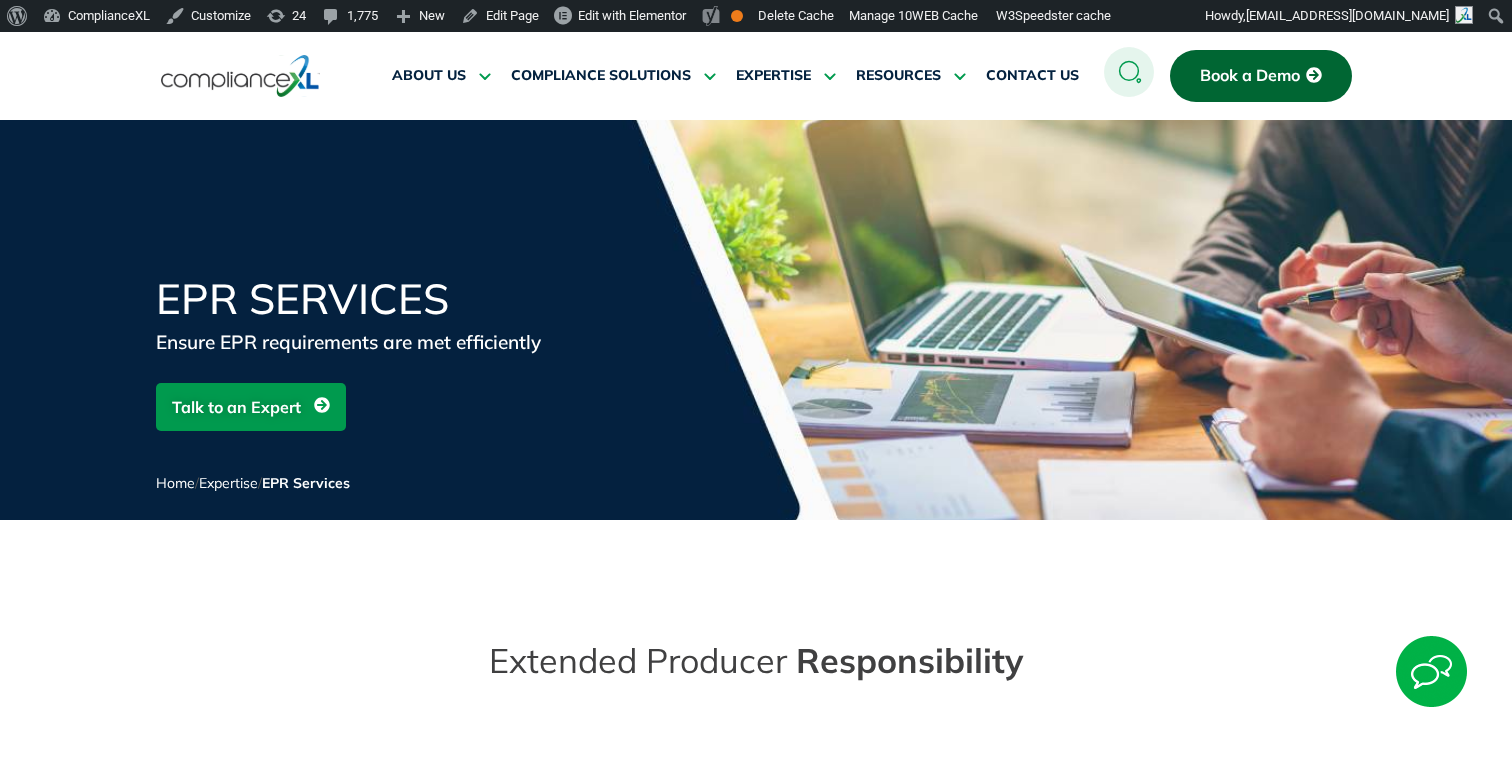 scroll, scrollTop: 0, scrollLeft: 0, axis: both 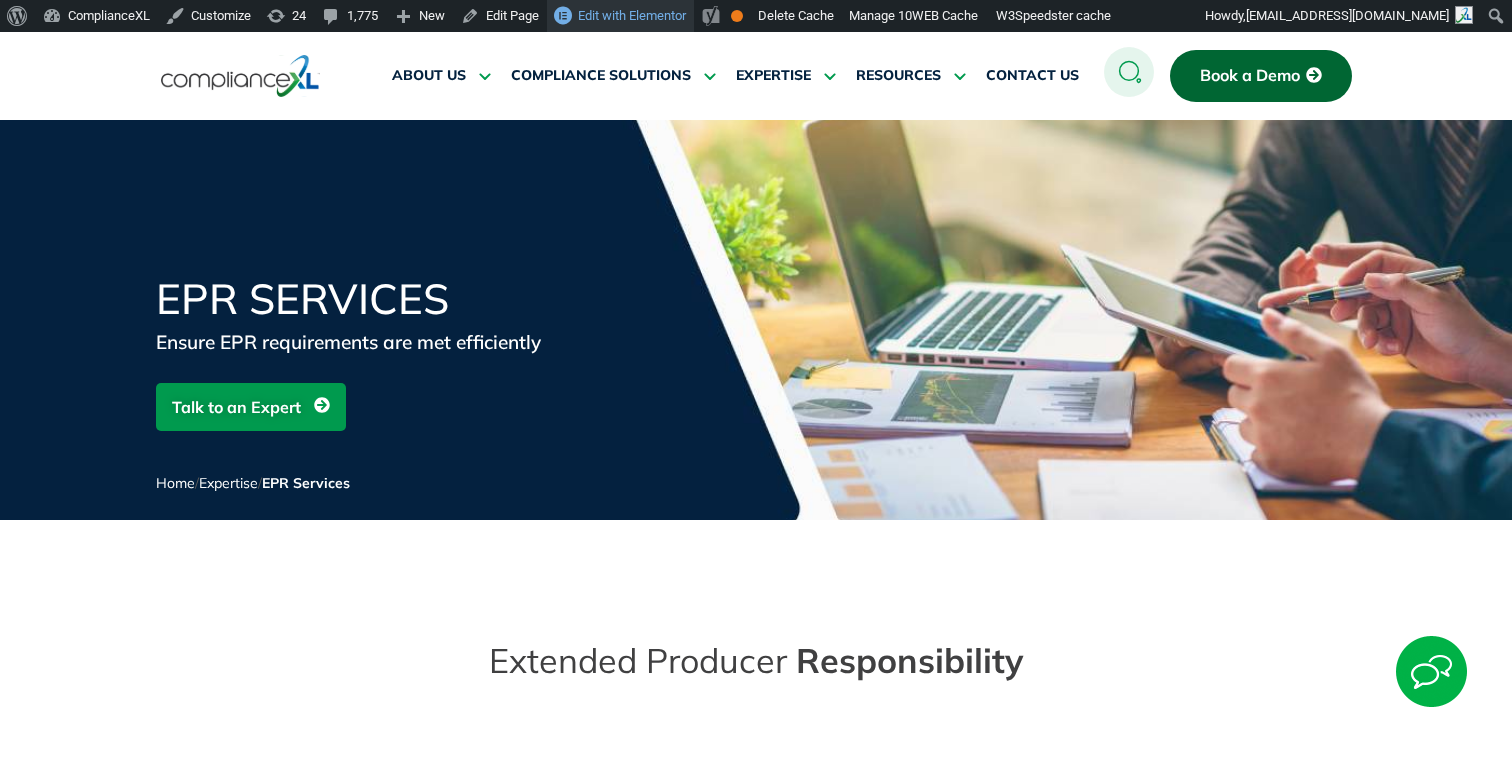 click on "Edit with Elementor" at bounding box center (632, 15) 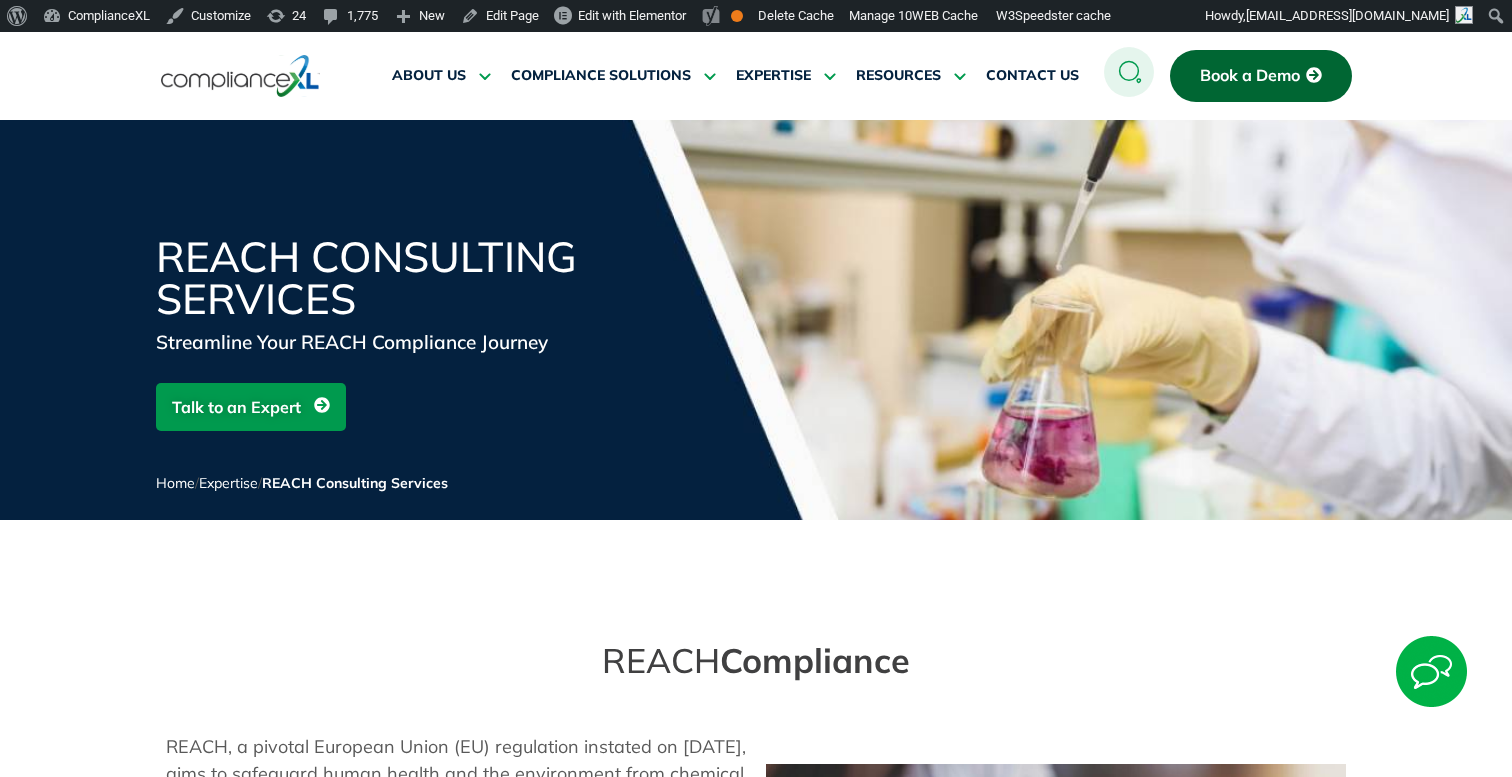 scroll, scrollTop: 0, scrollLeft: 0, axis: both 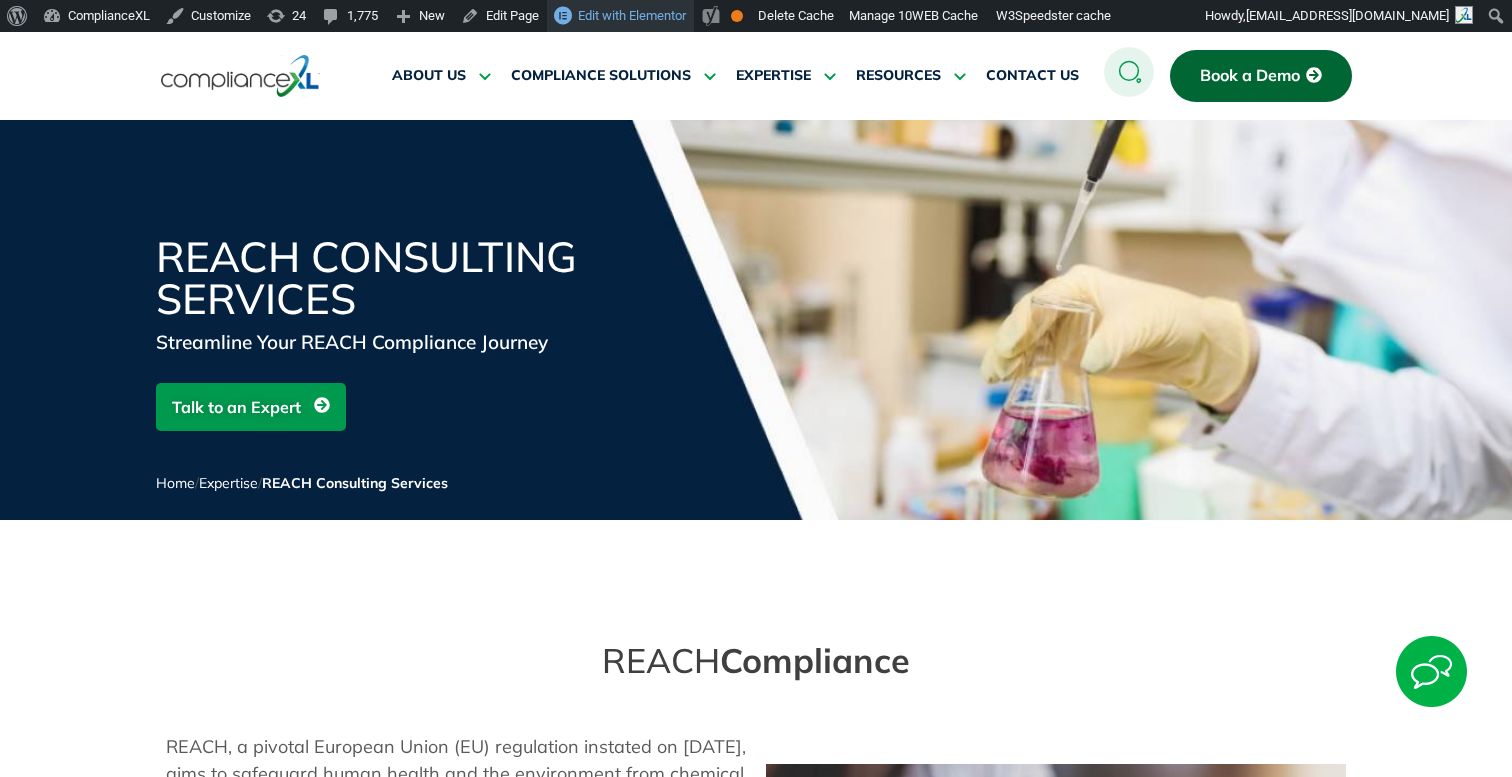 click on "Edit with Elementor" at bounding box center (632, 15) 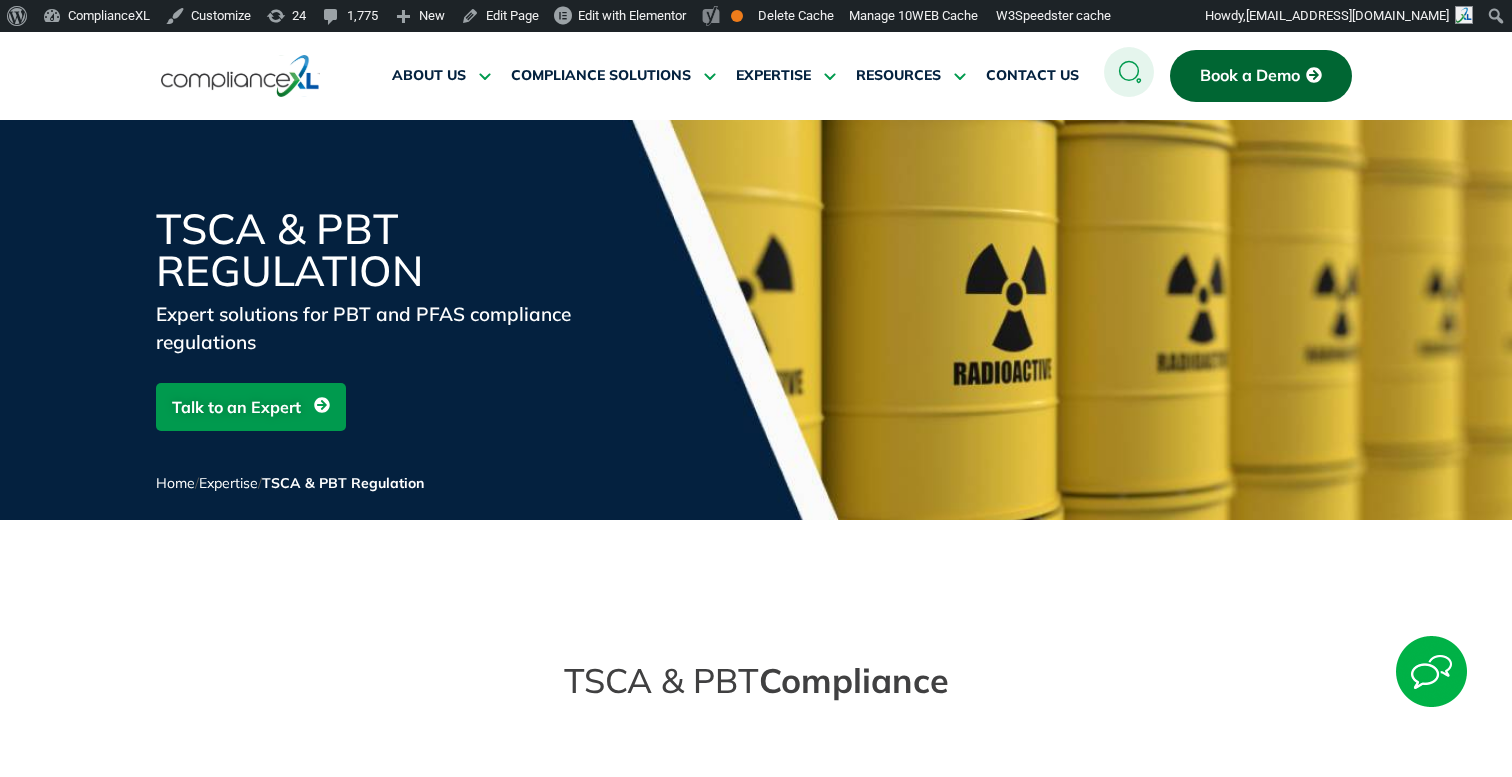 scroll, scrollTop: 0, scrollLeft: 0, axis: both 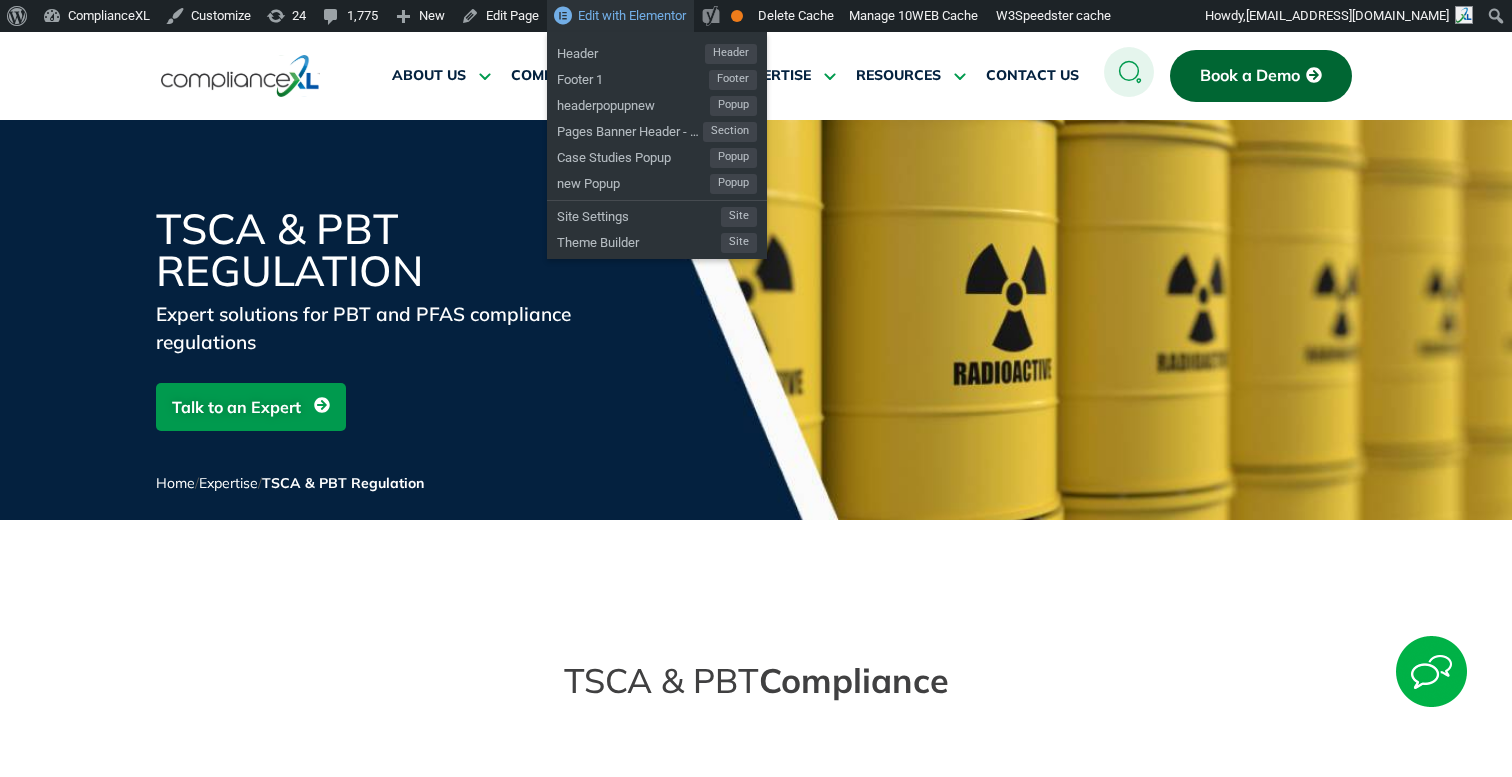 click on "Edit with Elementor" at bounding box center (620, 16) 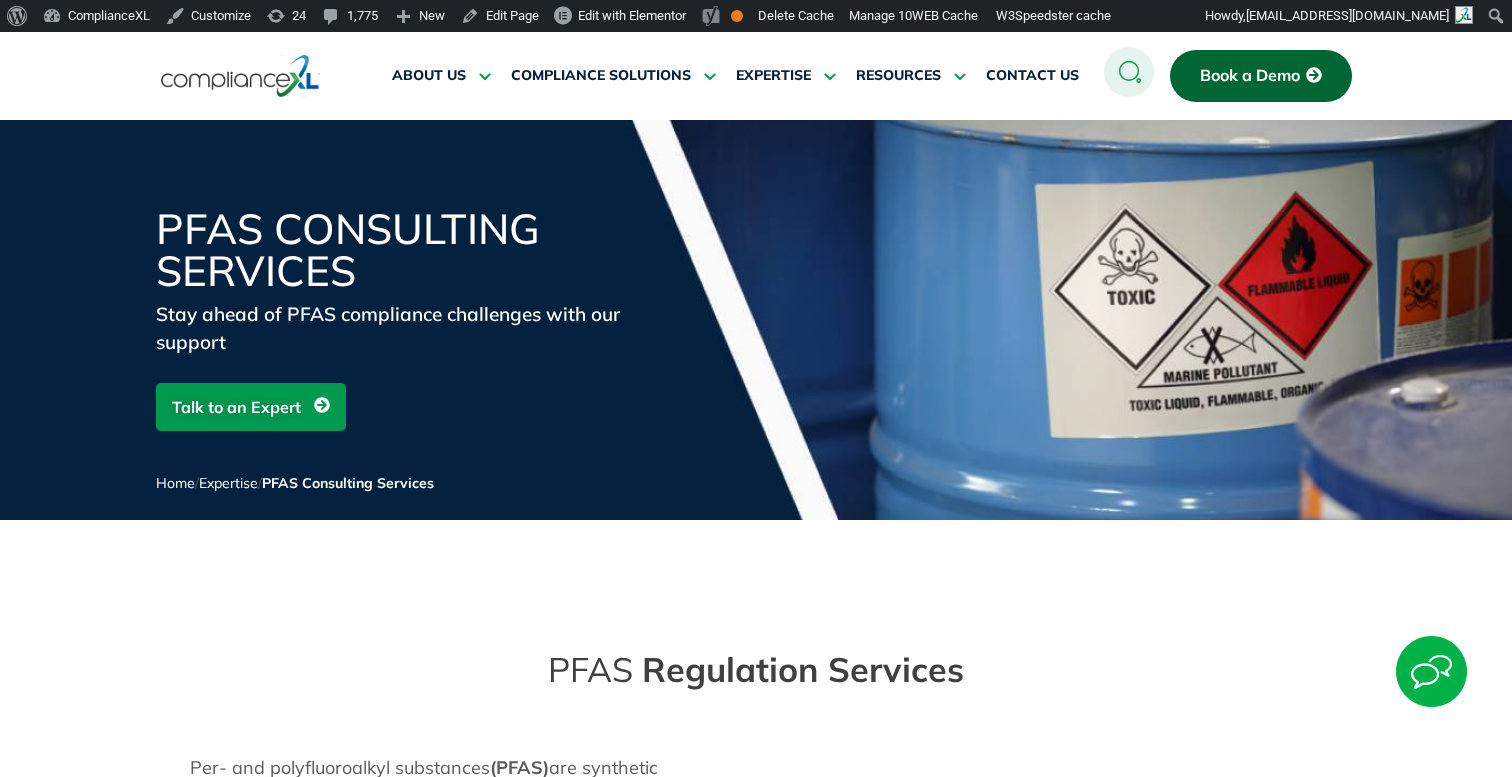 scroll, scrollTop: 0, scrollLeft: 0, axis: both 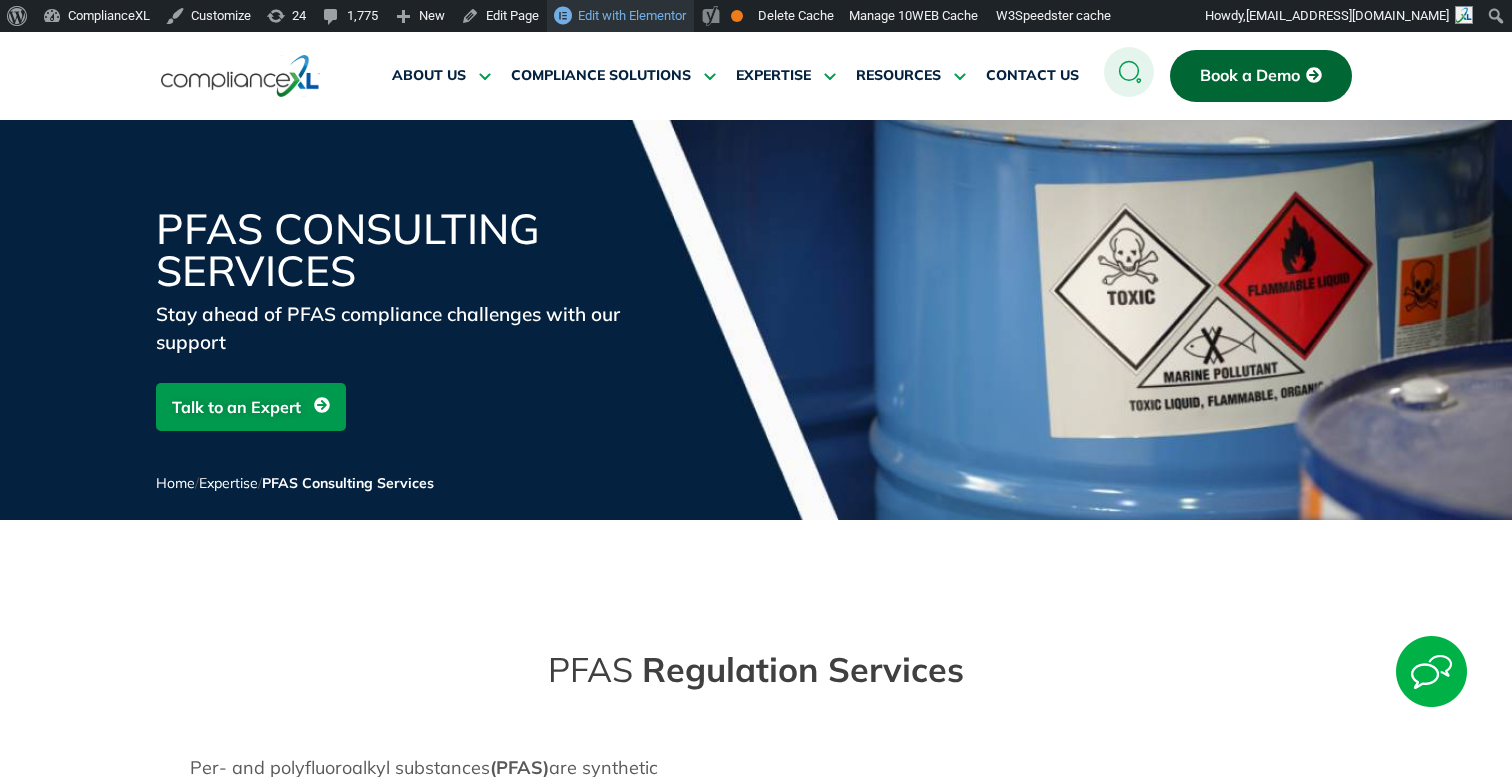 click on "Edit with Elementor" at bounding box center [632, 15] 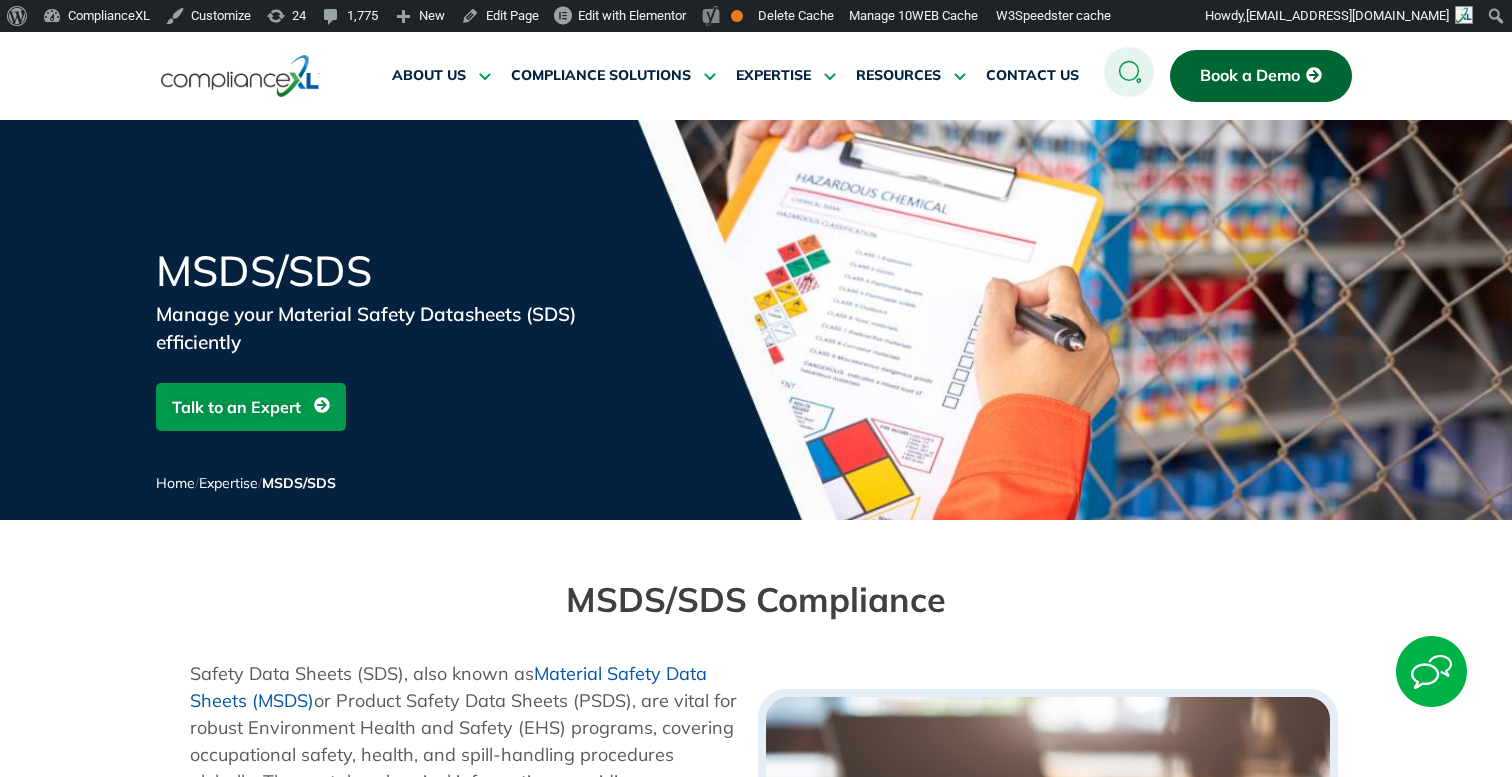 scroll, scrollTop: 0, scrollLeft: 0, axis: both 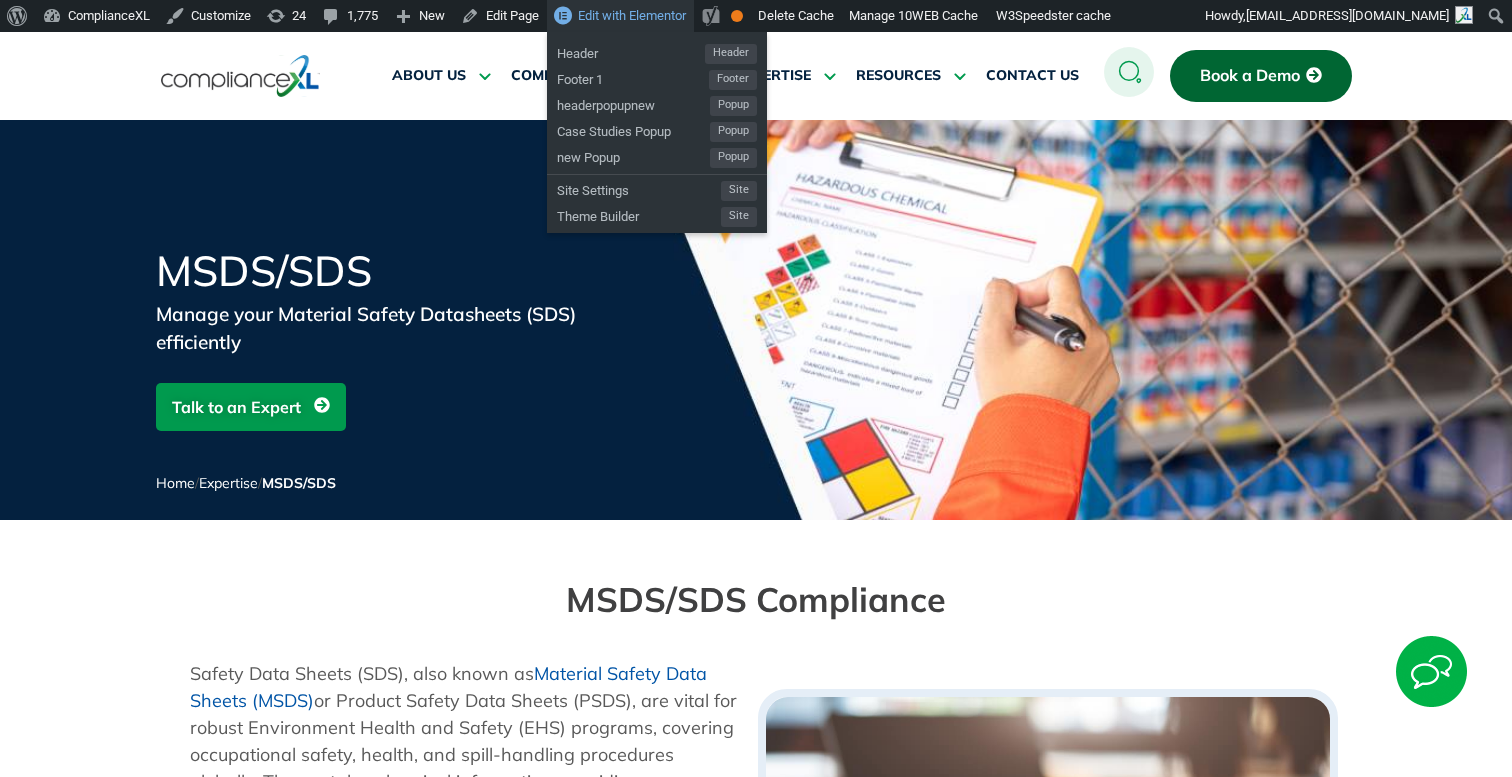 click on "Edit with Elementor" at bounding box center (632, 15) 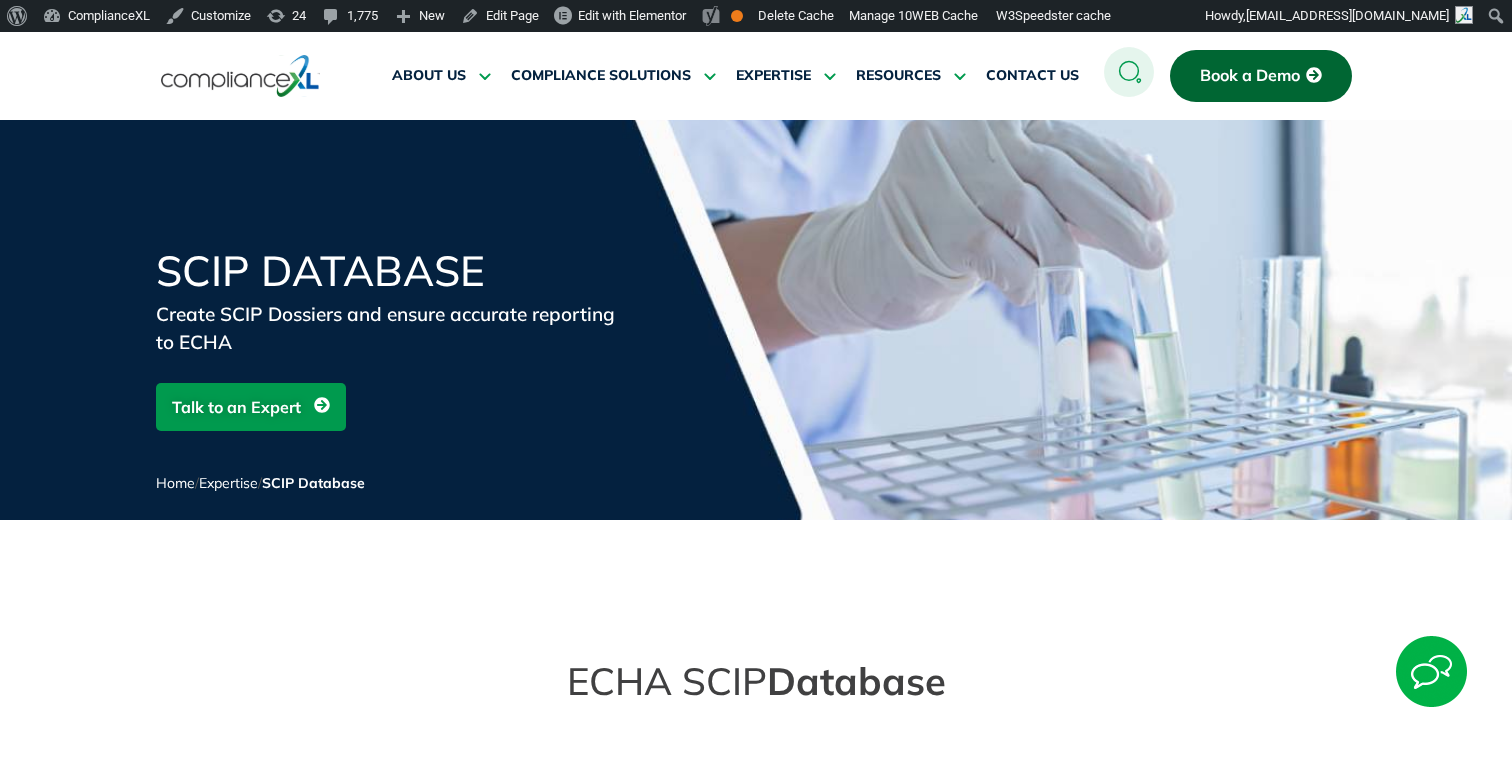 scroll, scrollTop: 0, scrollLeft: 0, axis: both 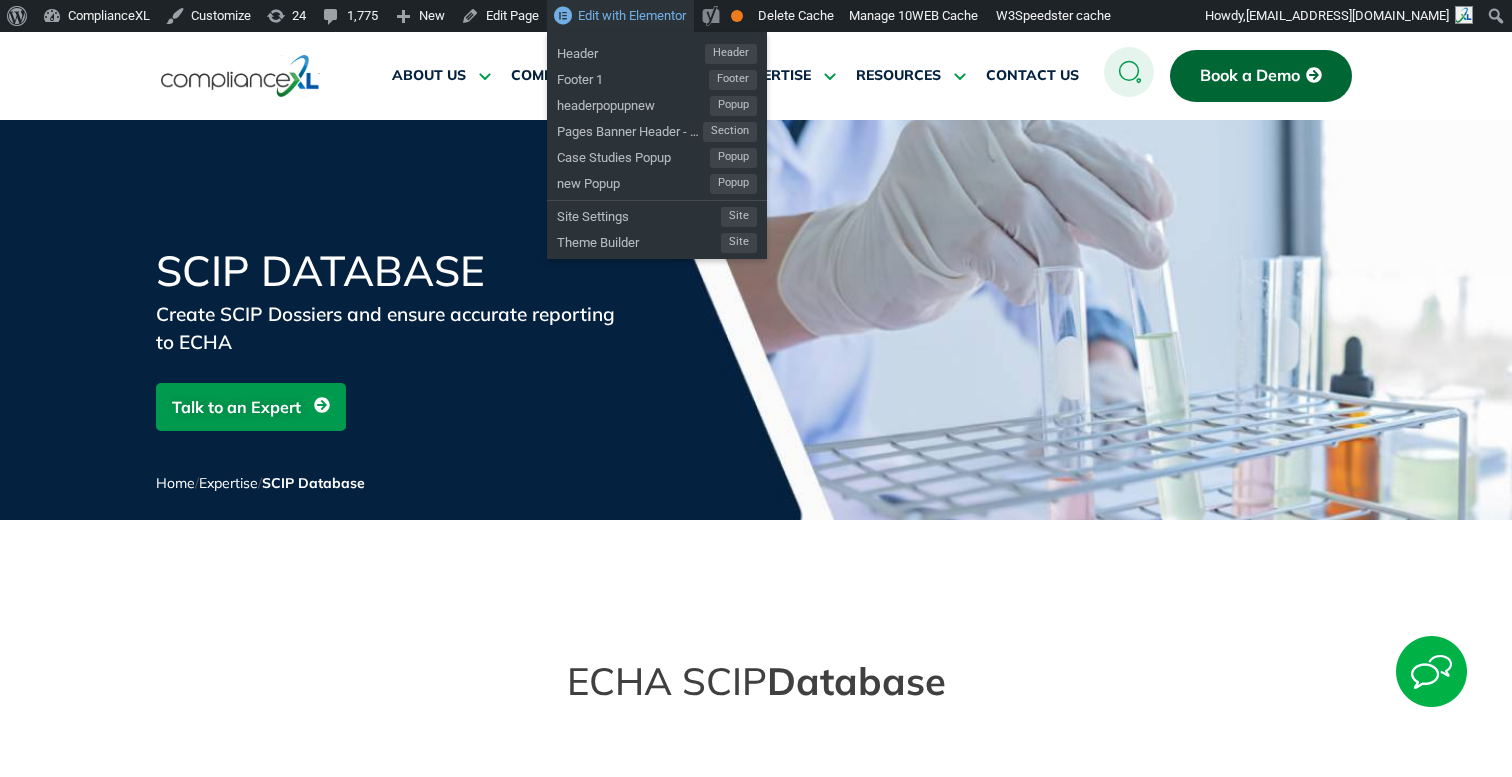 click on "Edit with Elementor" at bounding box center (632, 15) 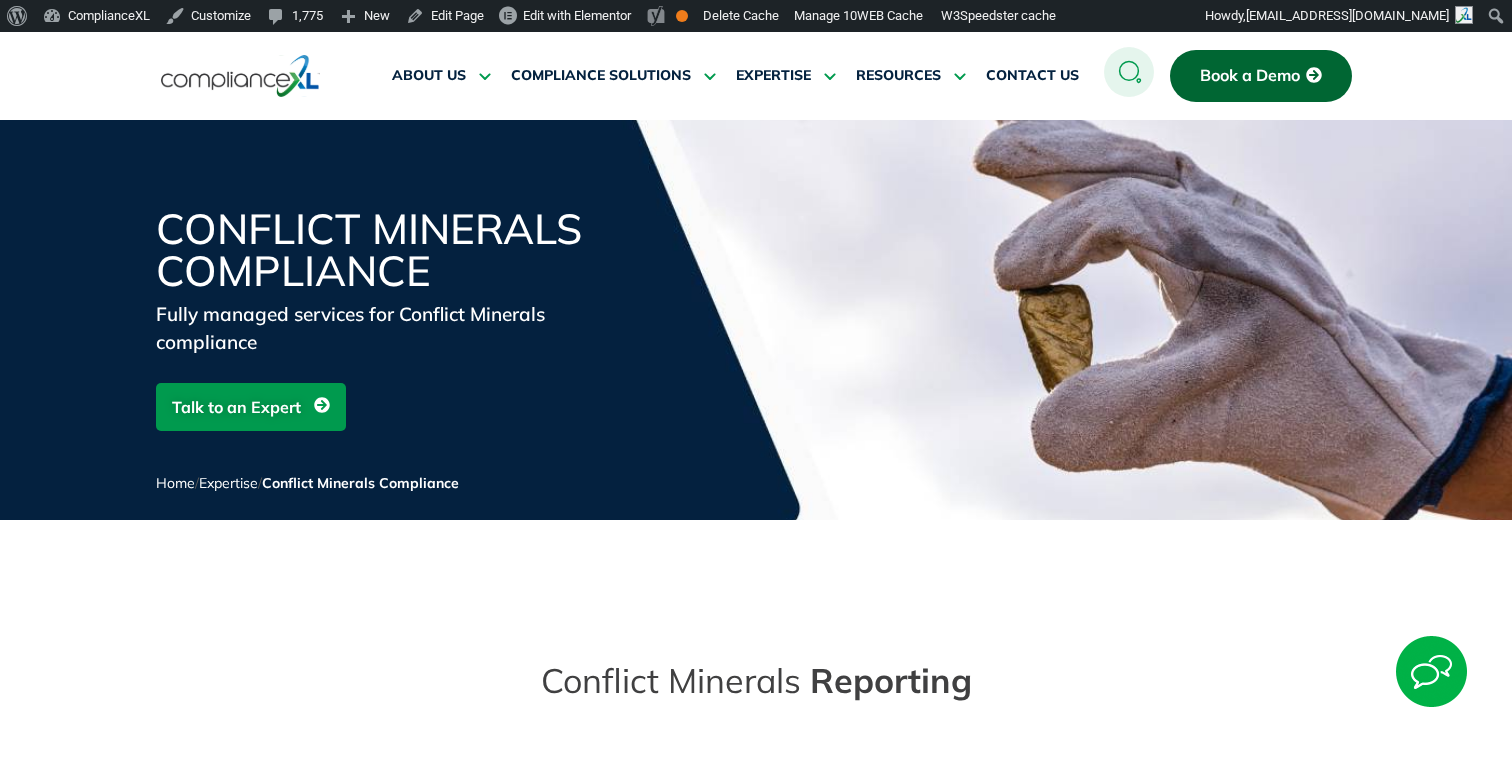 scroll, scrollTop: 0, scrollLeft: 0, axis: both 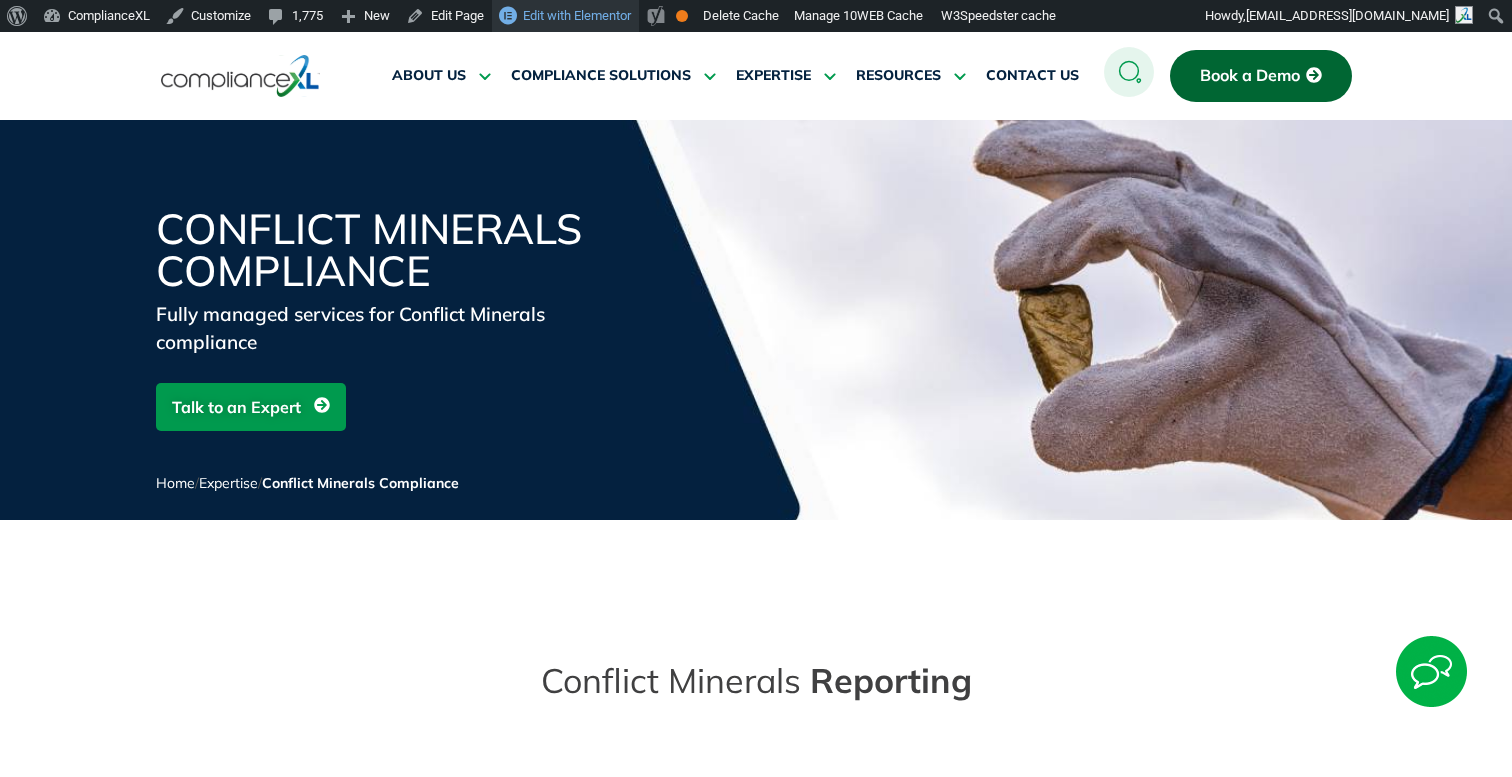 click on "Edit with Elementor" at bounding box center (565, 16) 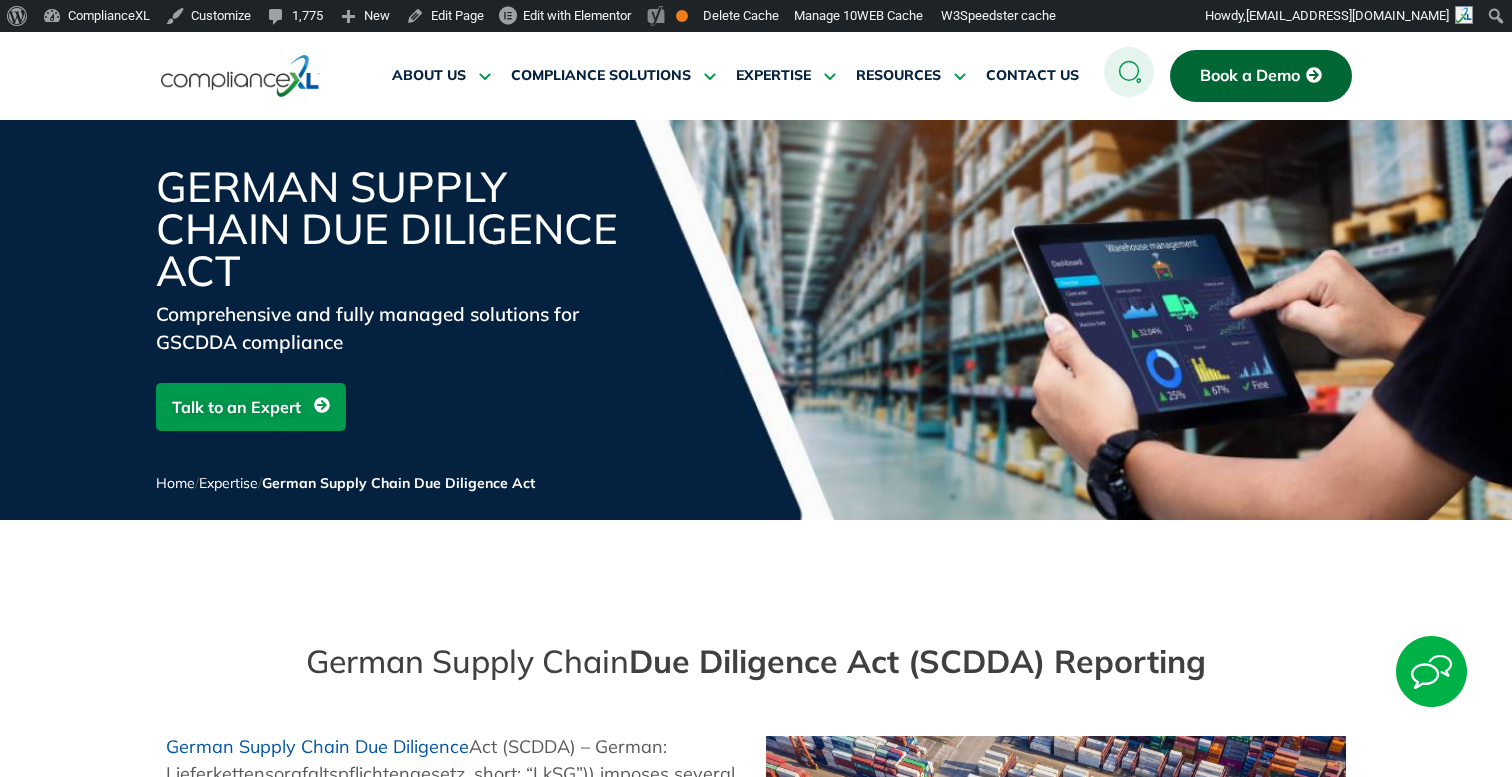scroll, scrollTop: 0, scrollLeft: 0, axis: both 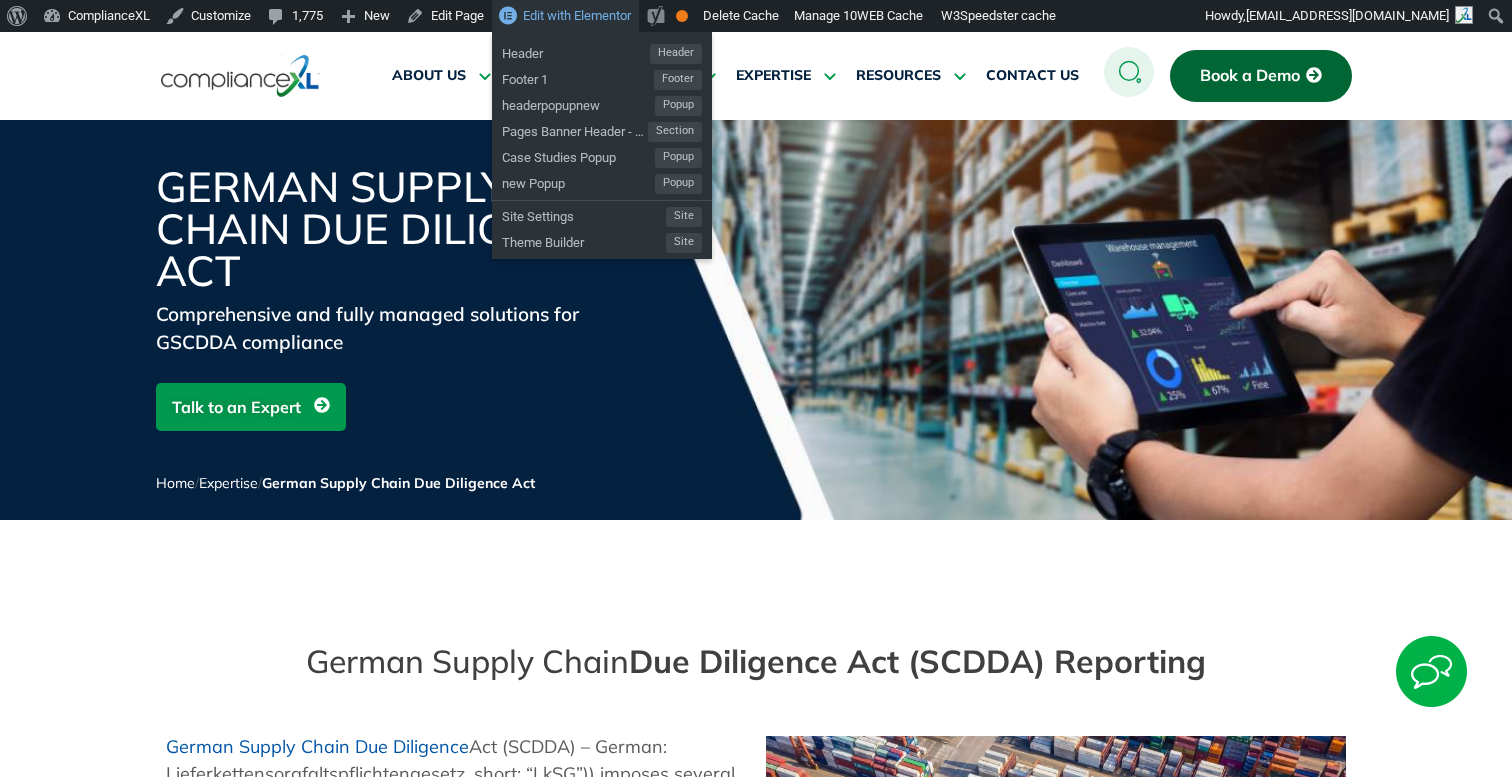 click on "Edit with Elementor" at bounding box center [577, 15] 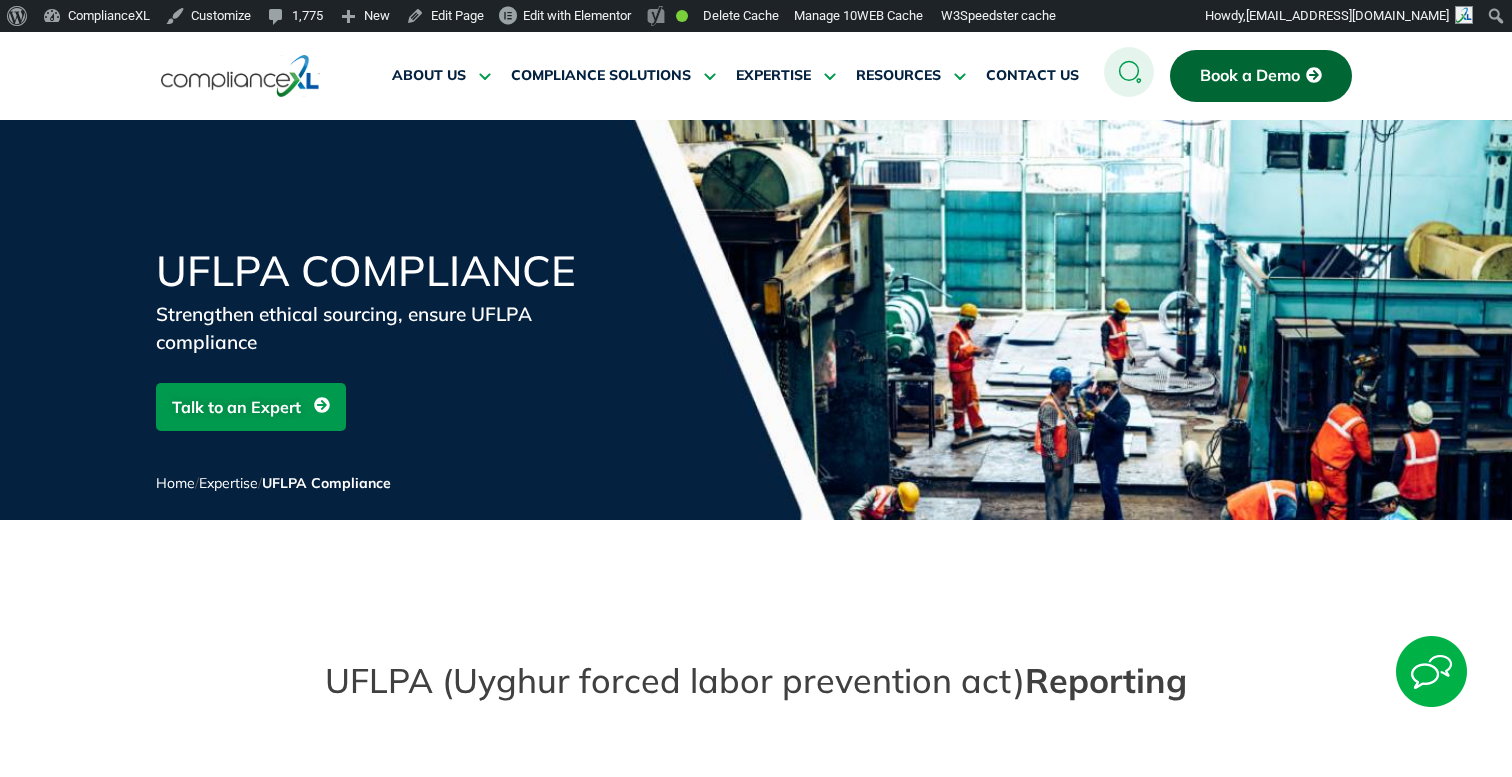 scroll, scrollTop: 0, scrollLeft: 0, axis: both 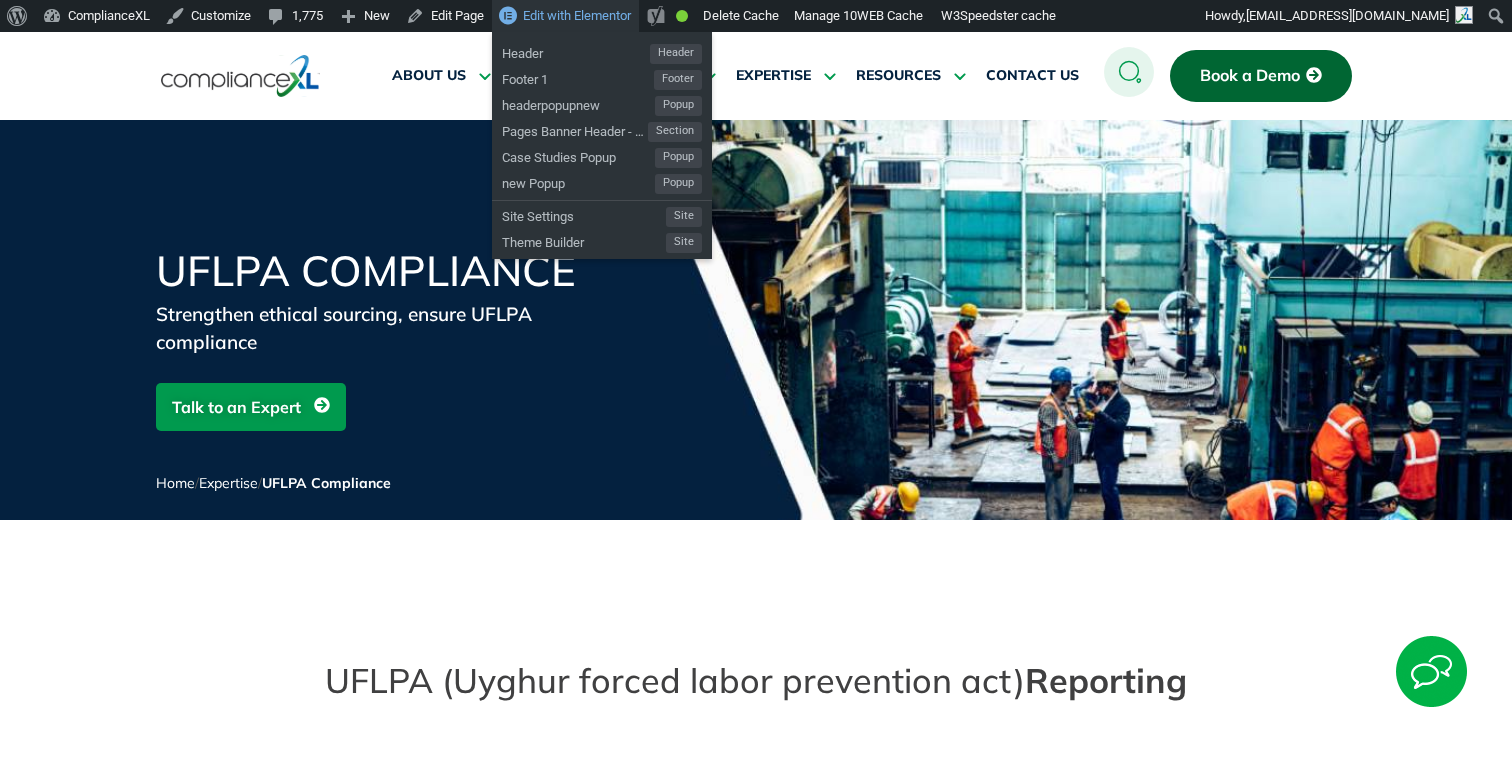 click on "Edit with Elementor" at bounding box center (577, 15) 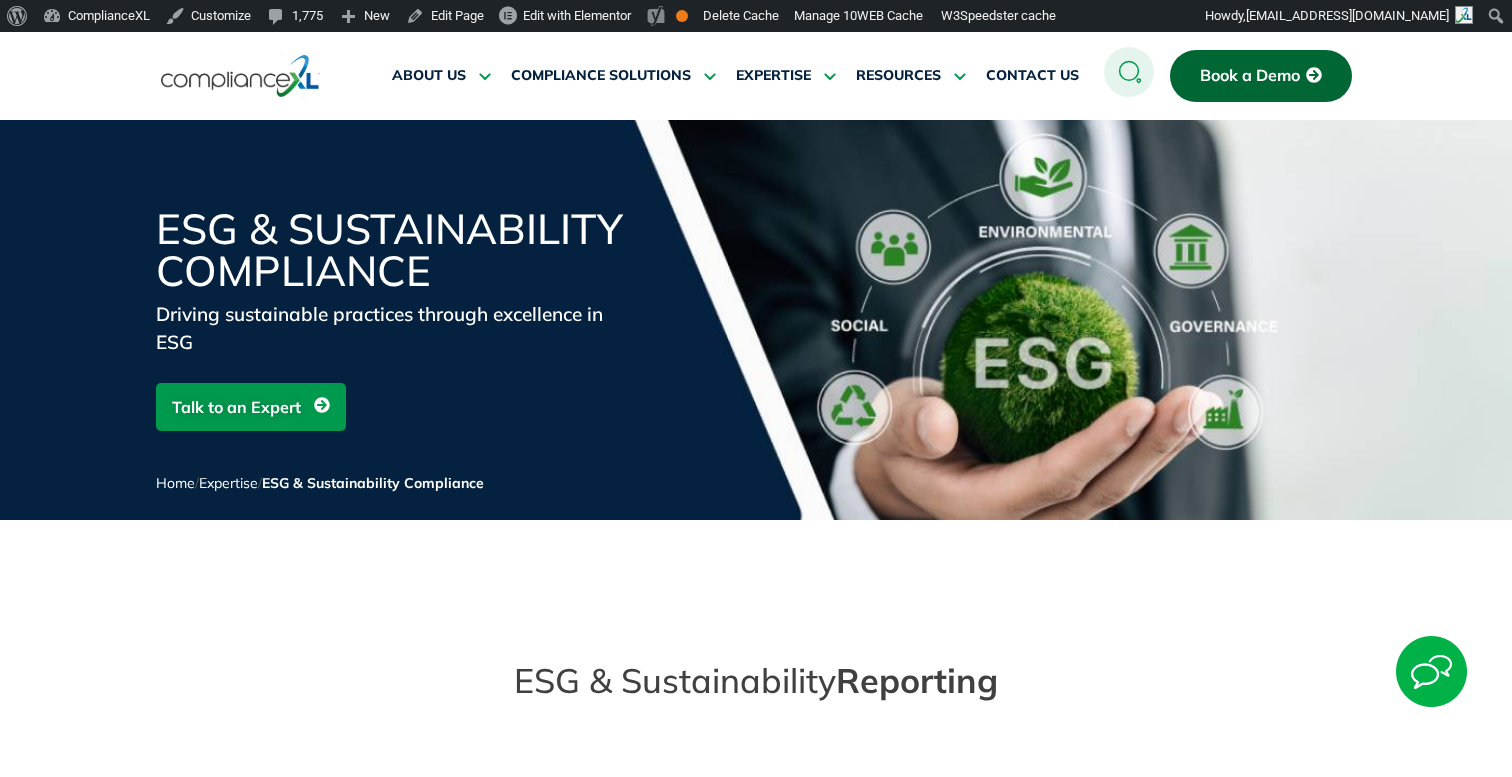 scroll, scrollTop: 0, scrollLeft: 0, axis: both 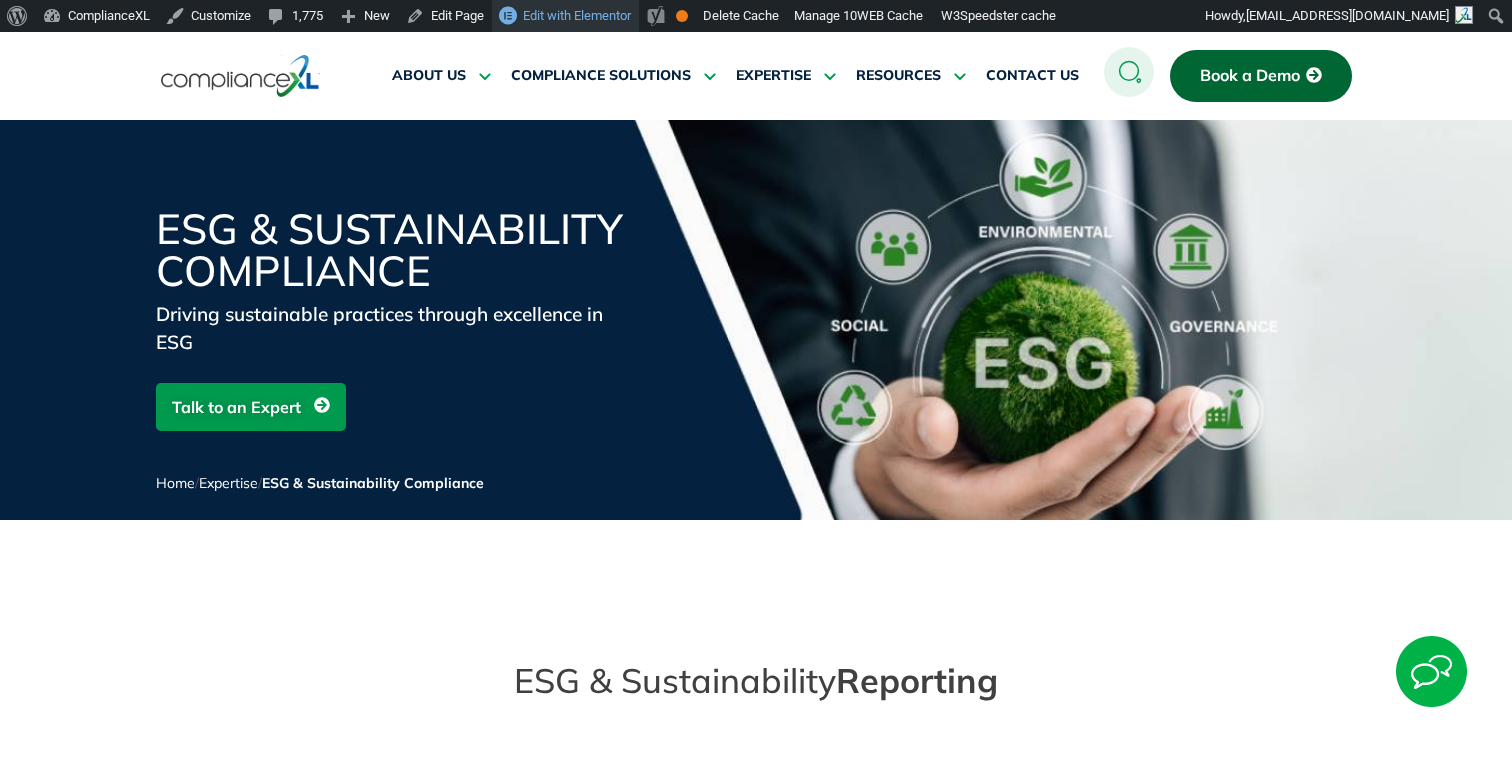 click on "Edit with Elementor" at bounding box center (577, 15) 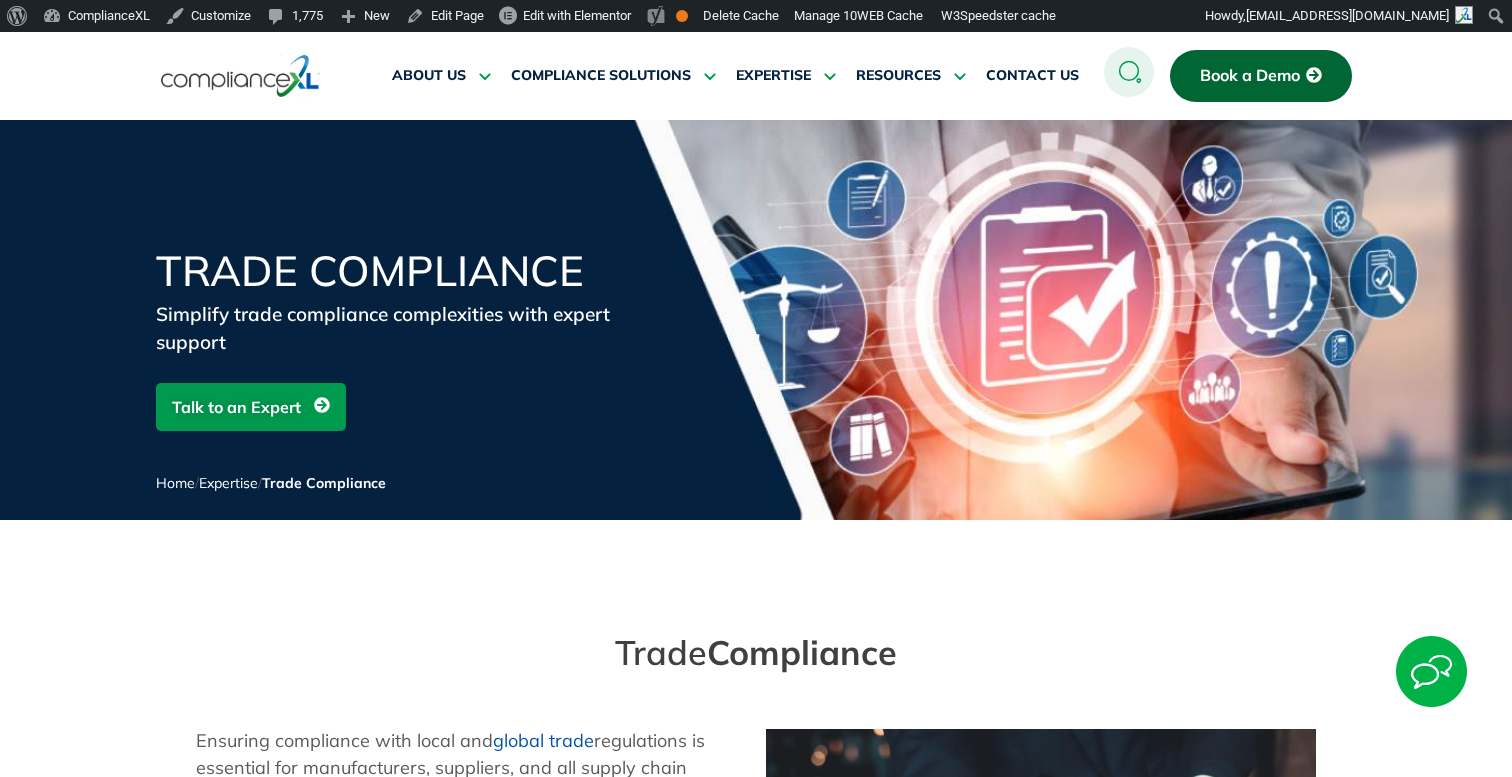 scroll, scrollTop: 0, scrollLeft: 0, axis: both 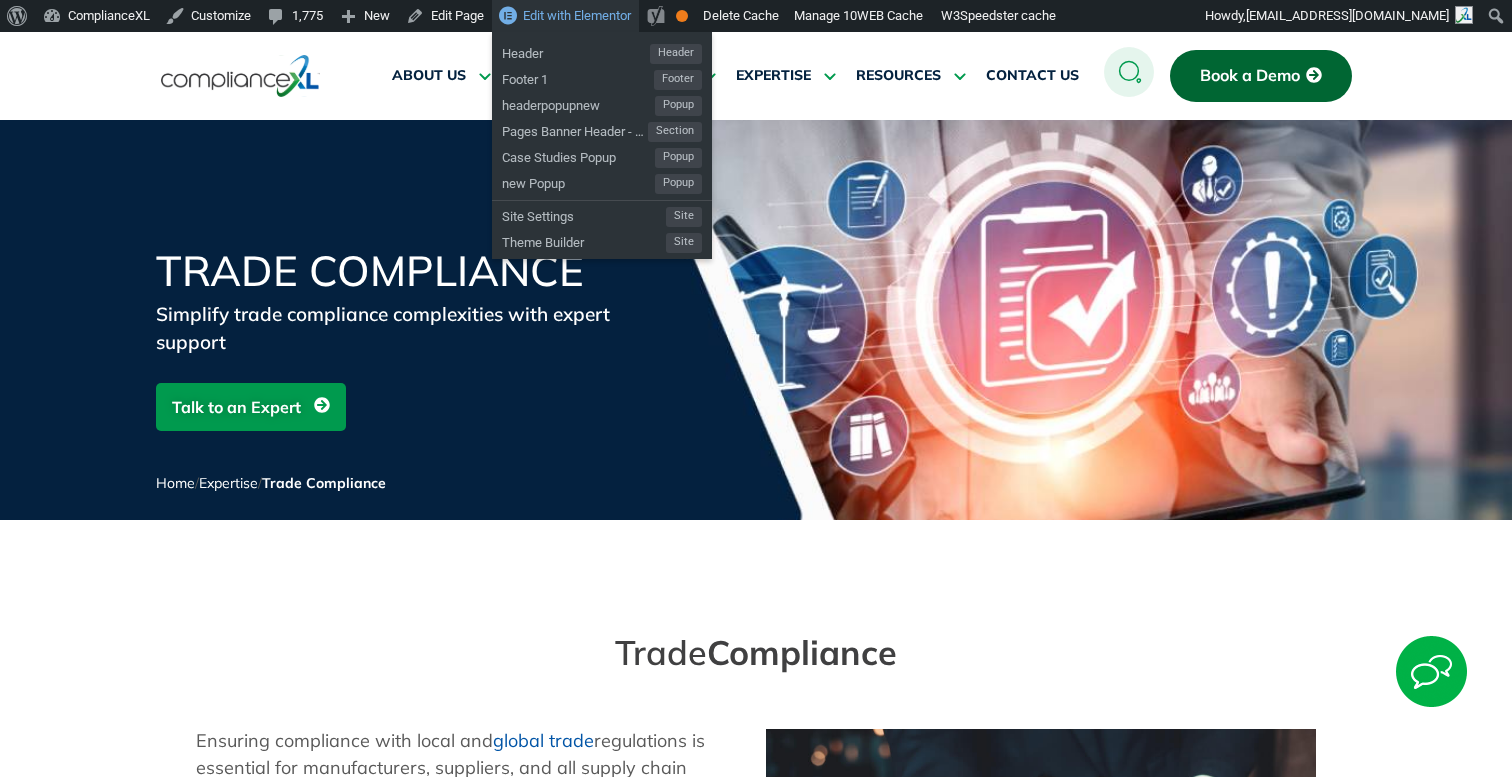 click on "Edit with Elementor" at bounding box center [577, 15] 